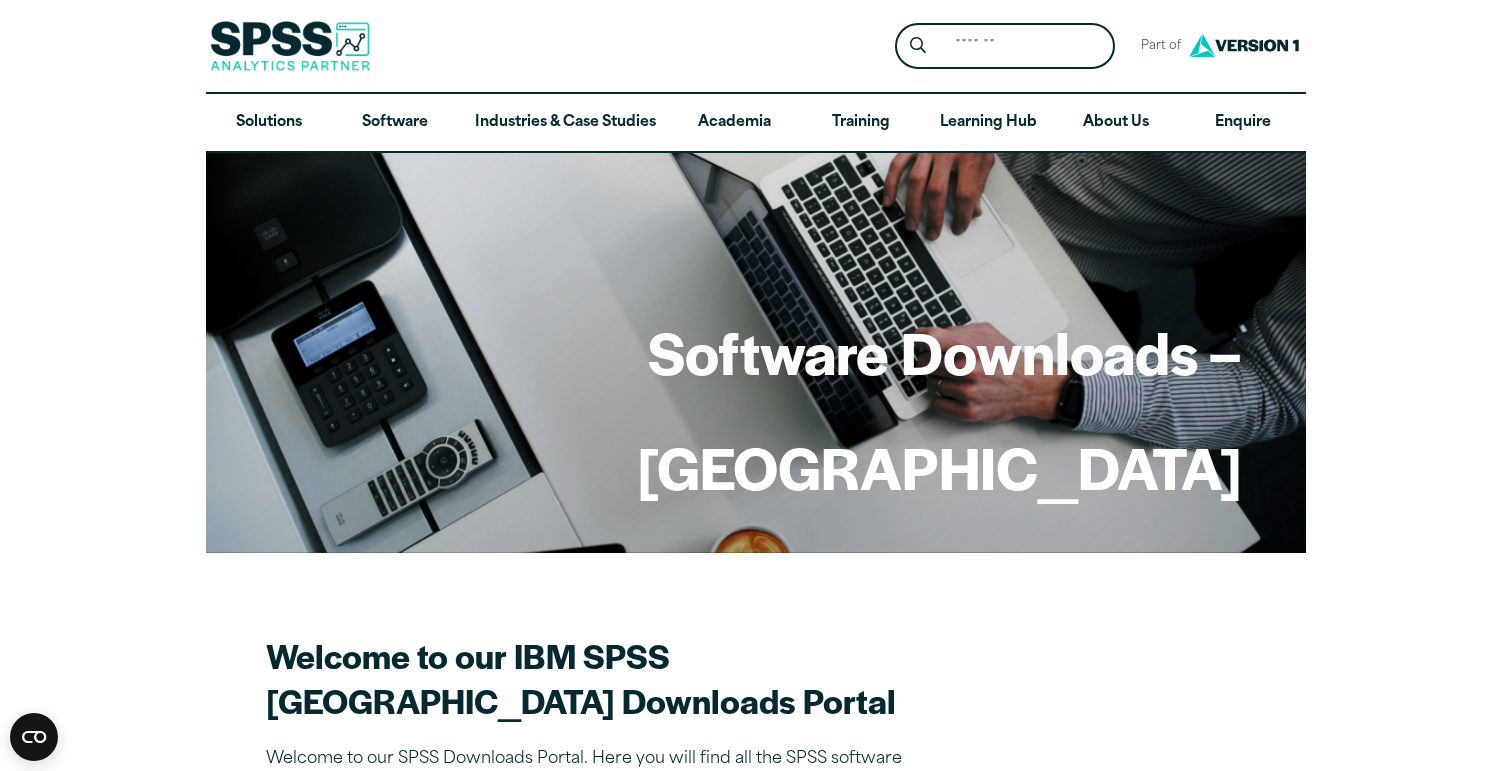 scroll, scrollTop: 0, scrollLeft: 0, axis: both 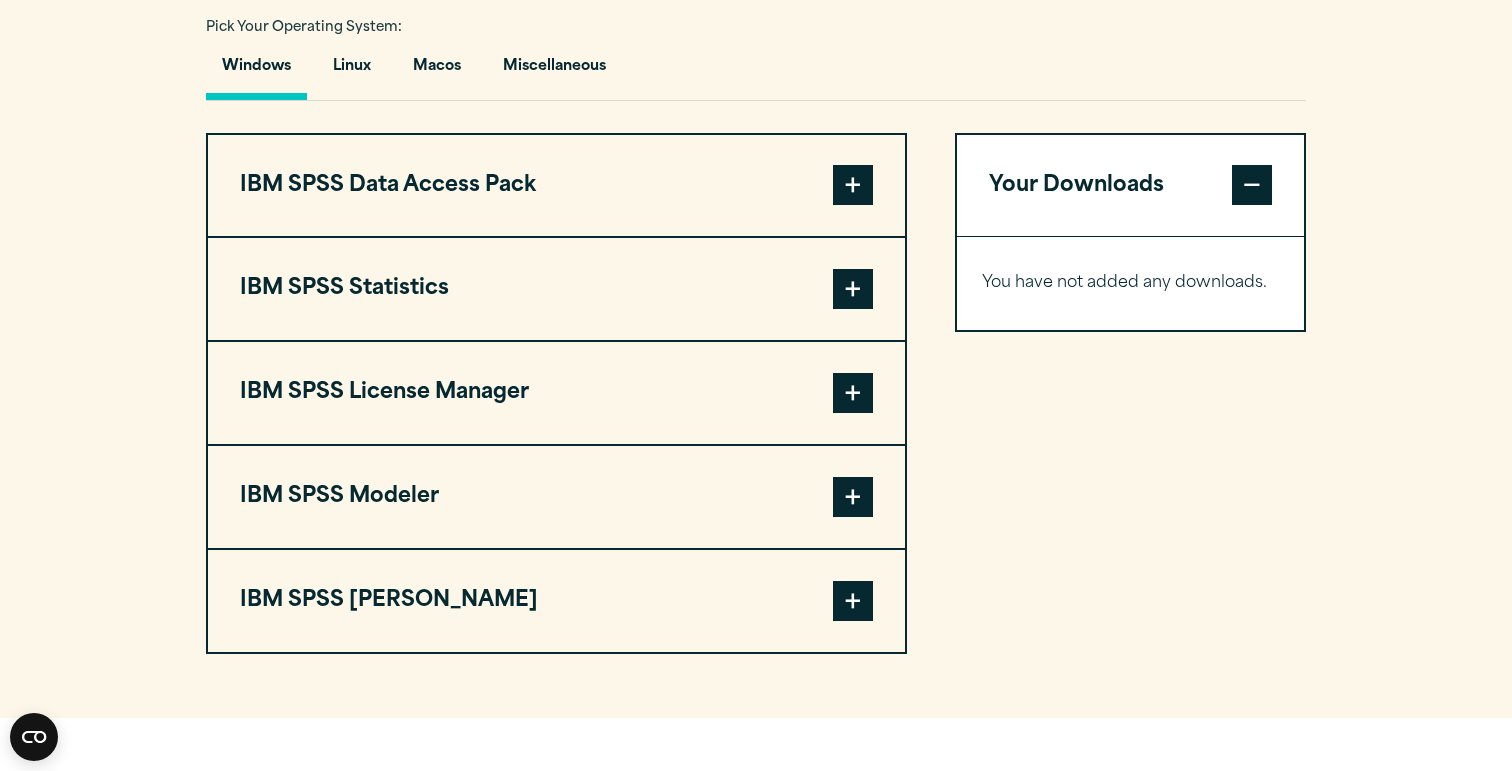 click at bounding box center [853, 289] 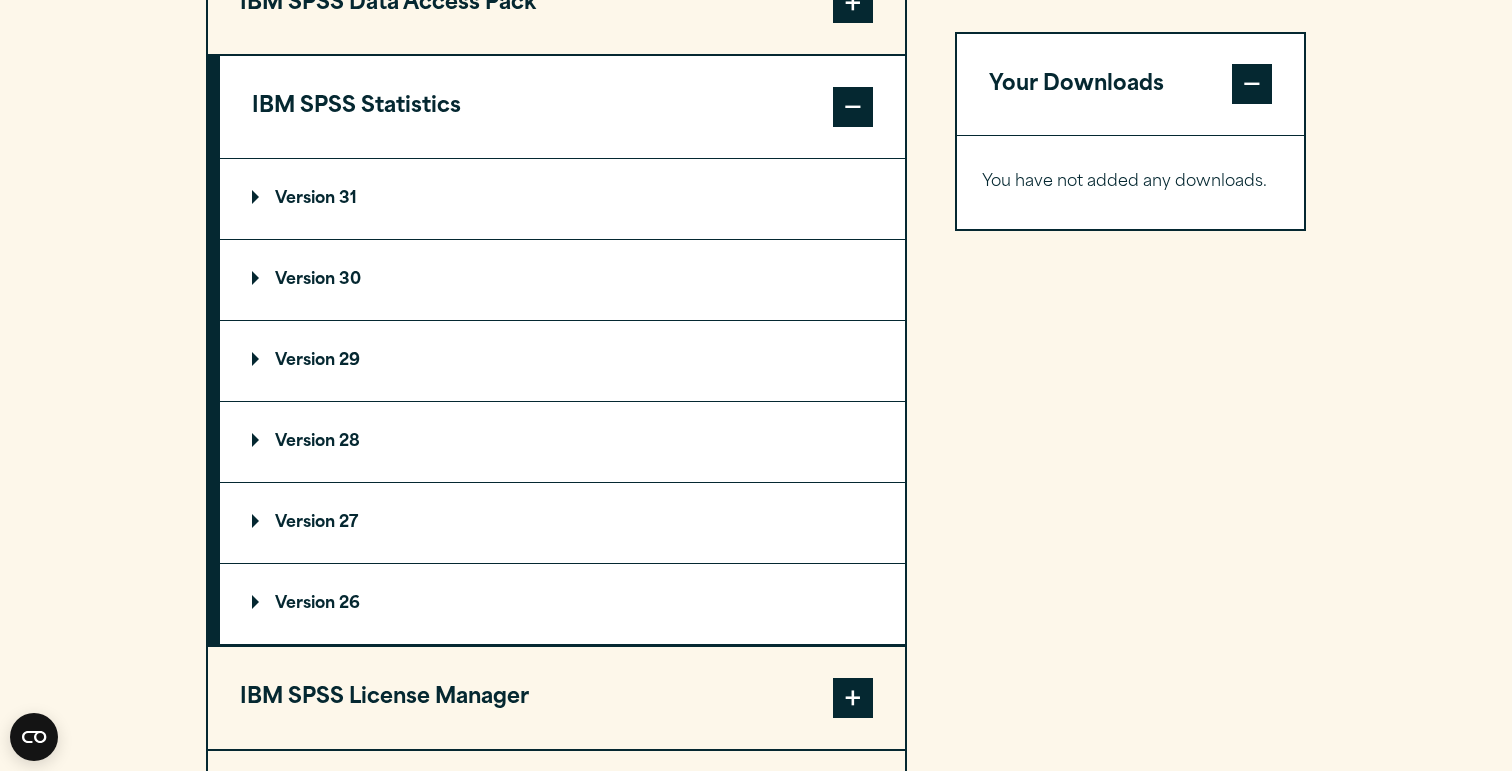 scroll, scrollTop: 1658, scrollLeft: 0, axis: vertical 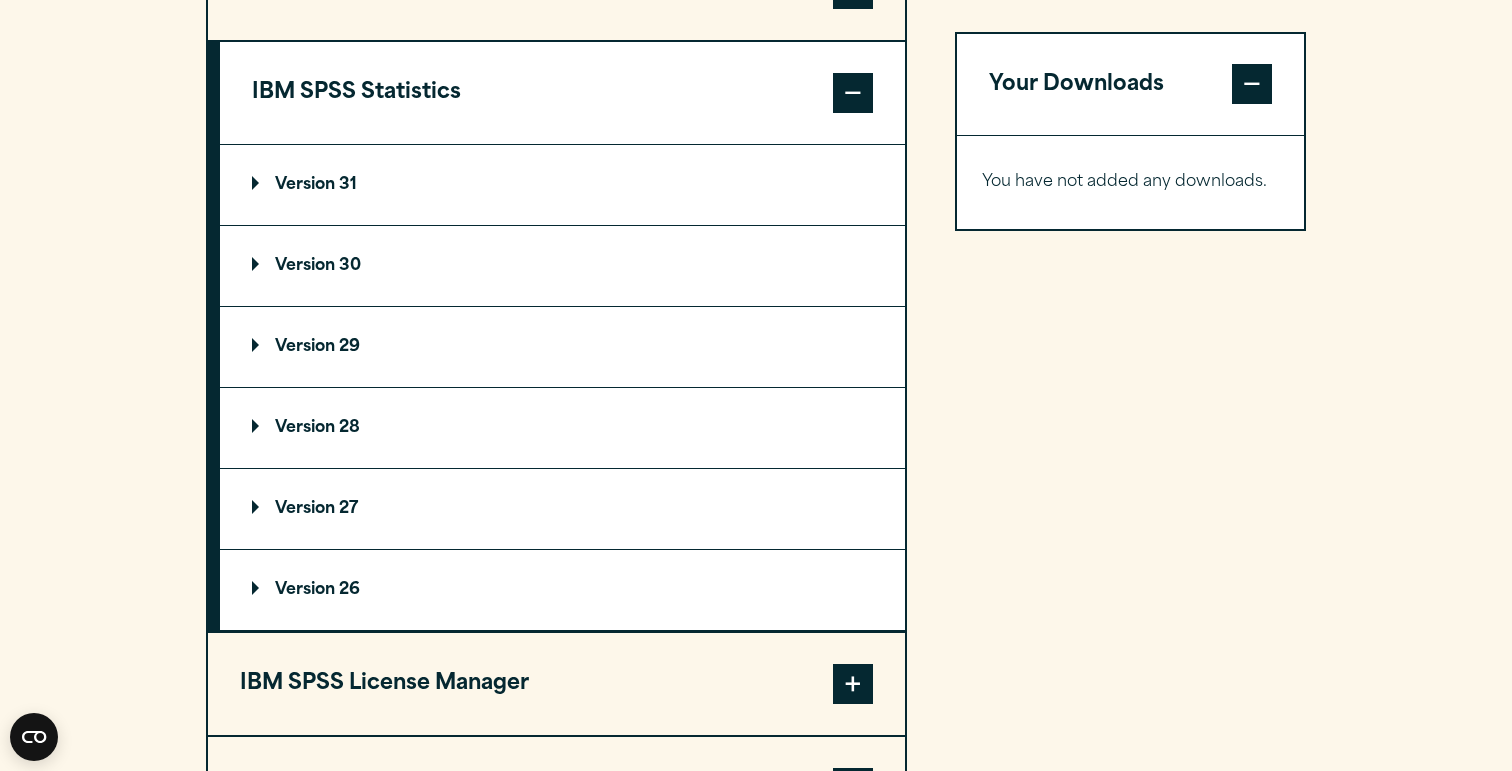click on "Version 31" at bounding box center (304, 185) 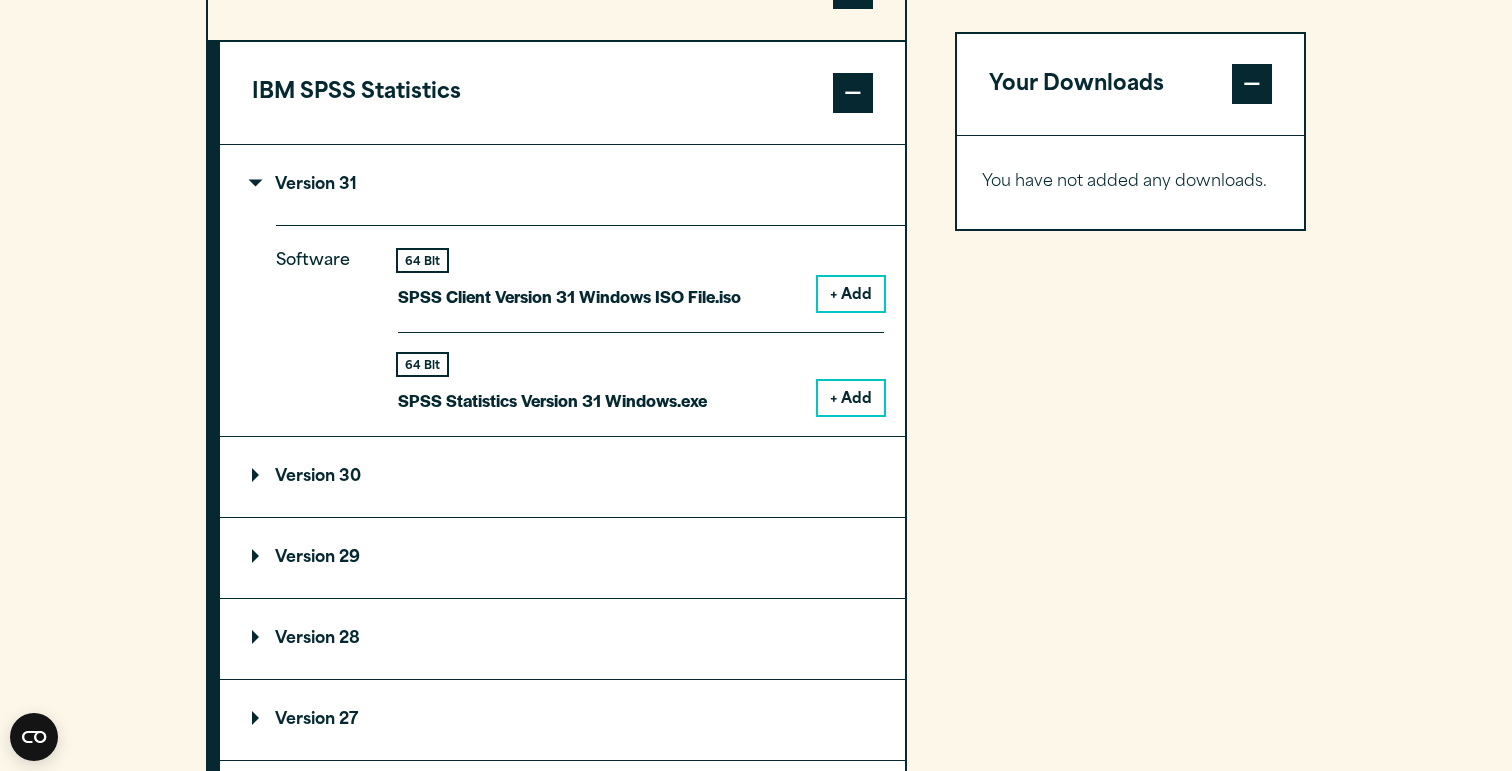 click on "Version 30" at bounding box center [306, 477] 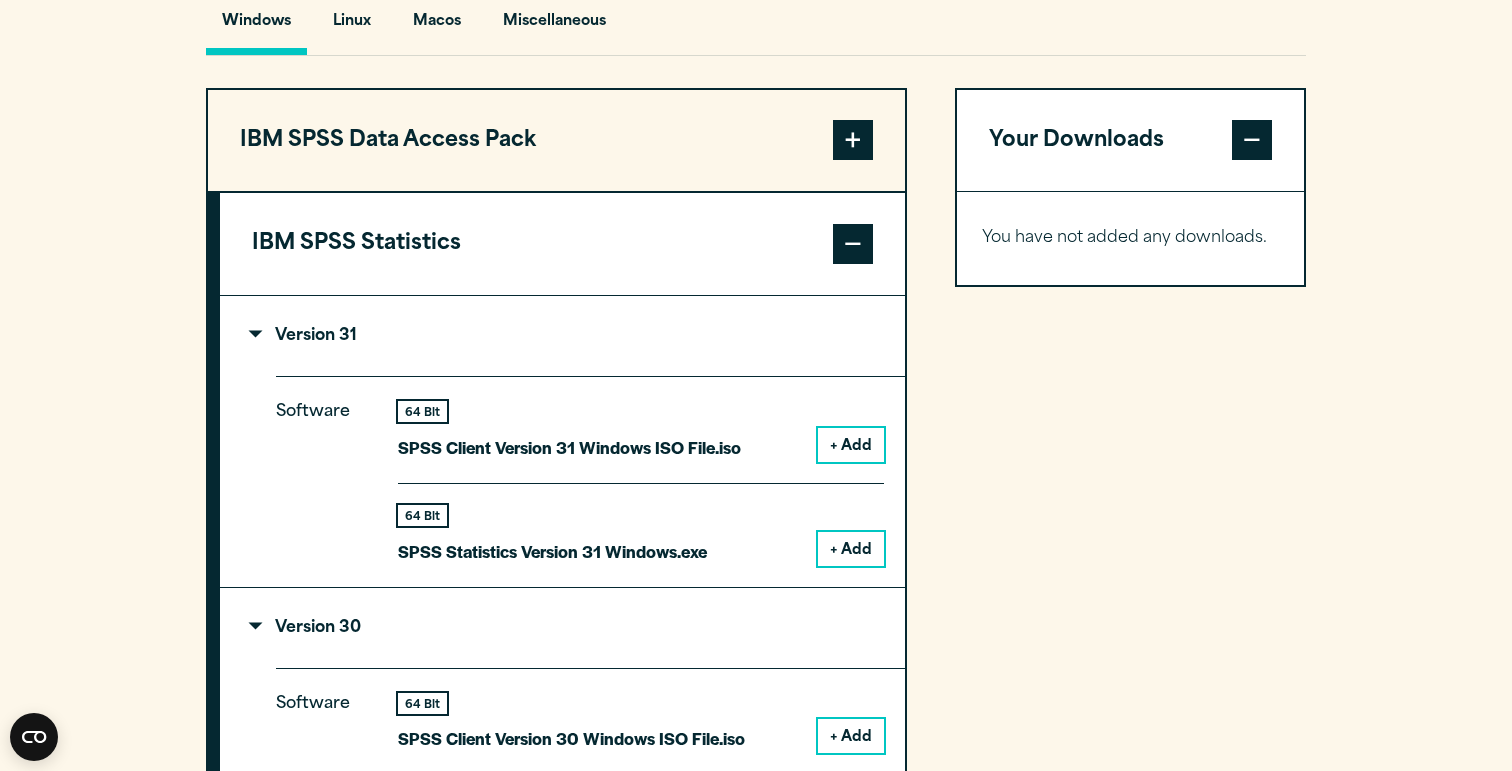 scroll, scrollTop: 1460, scrollLeft: 0, axis: vertical 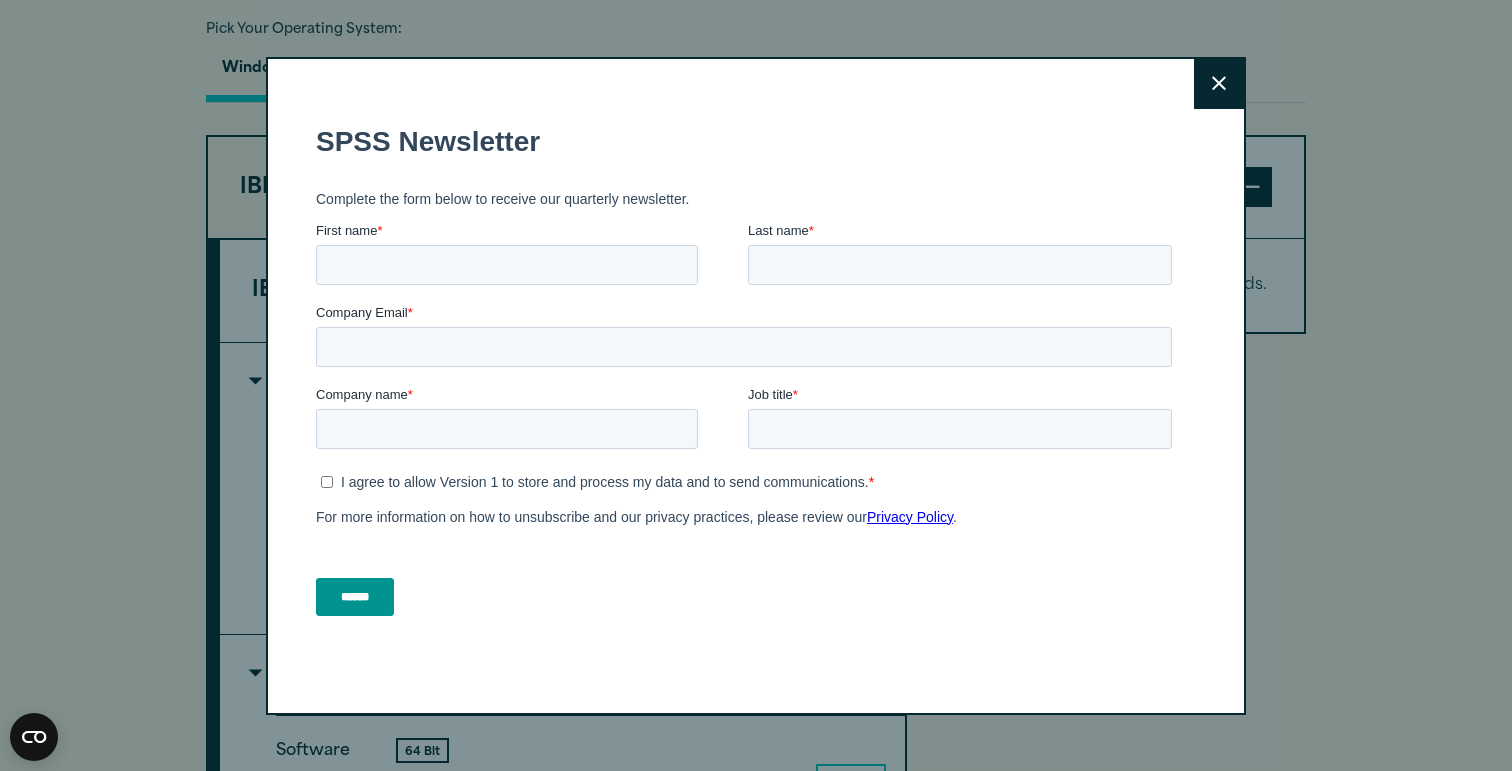 click on "Close" at bounding box center [1219, 84] 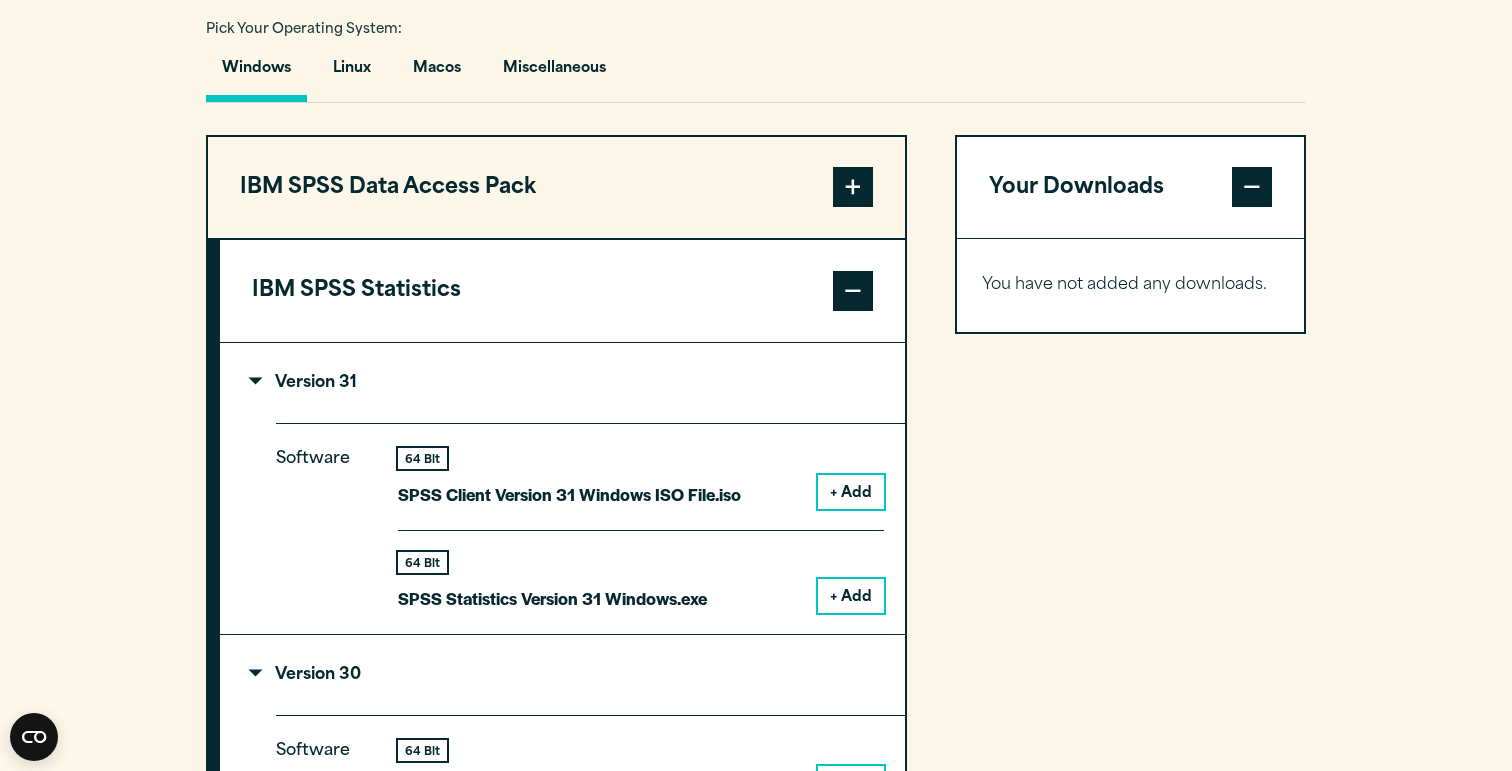 click on "IBM SPSS Data Access Pack" at bounding box center [556, 188] 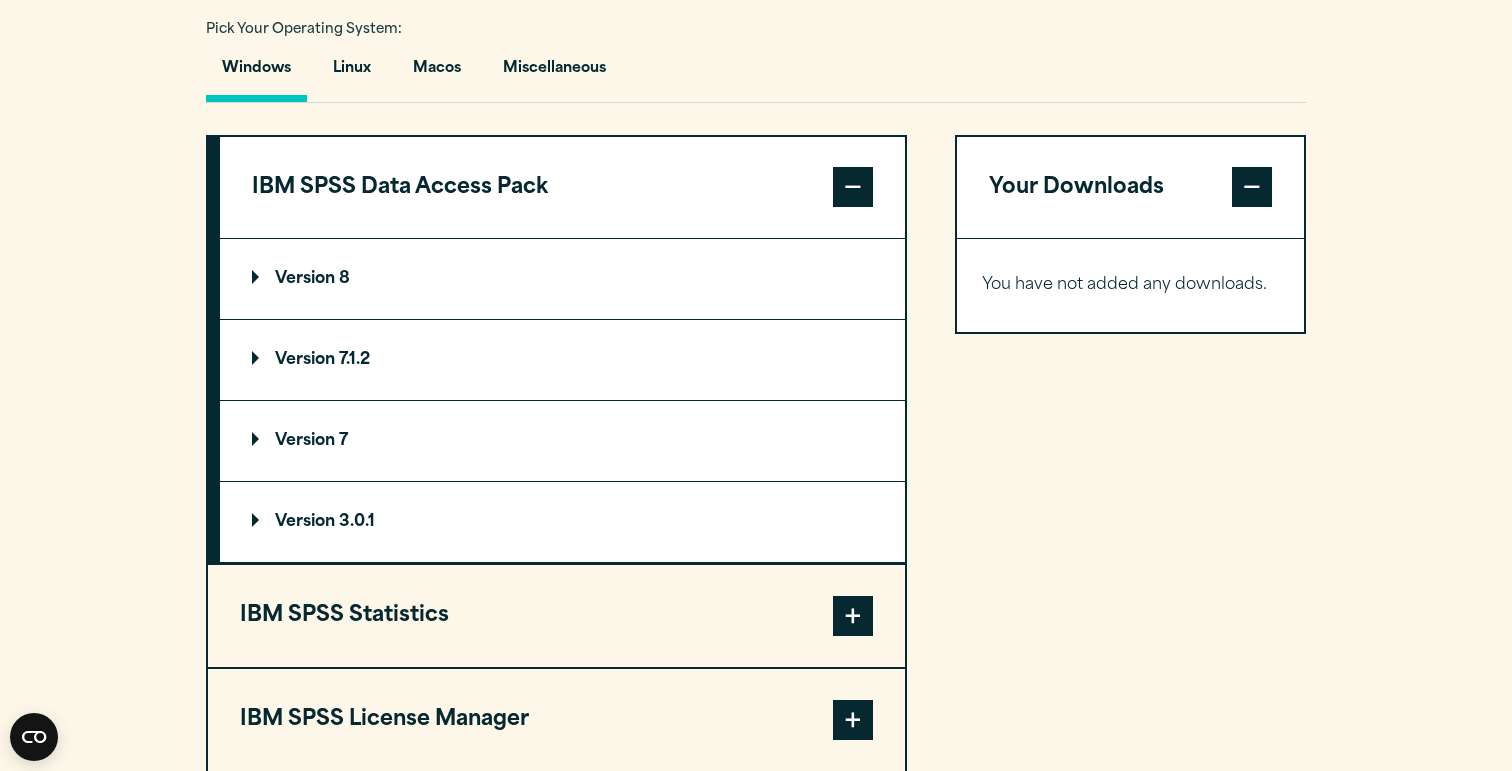 click on "Version 8" at bounding box center (562, 279) 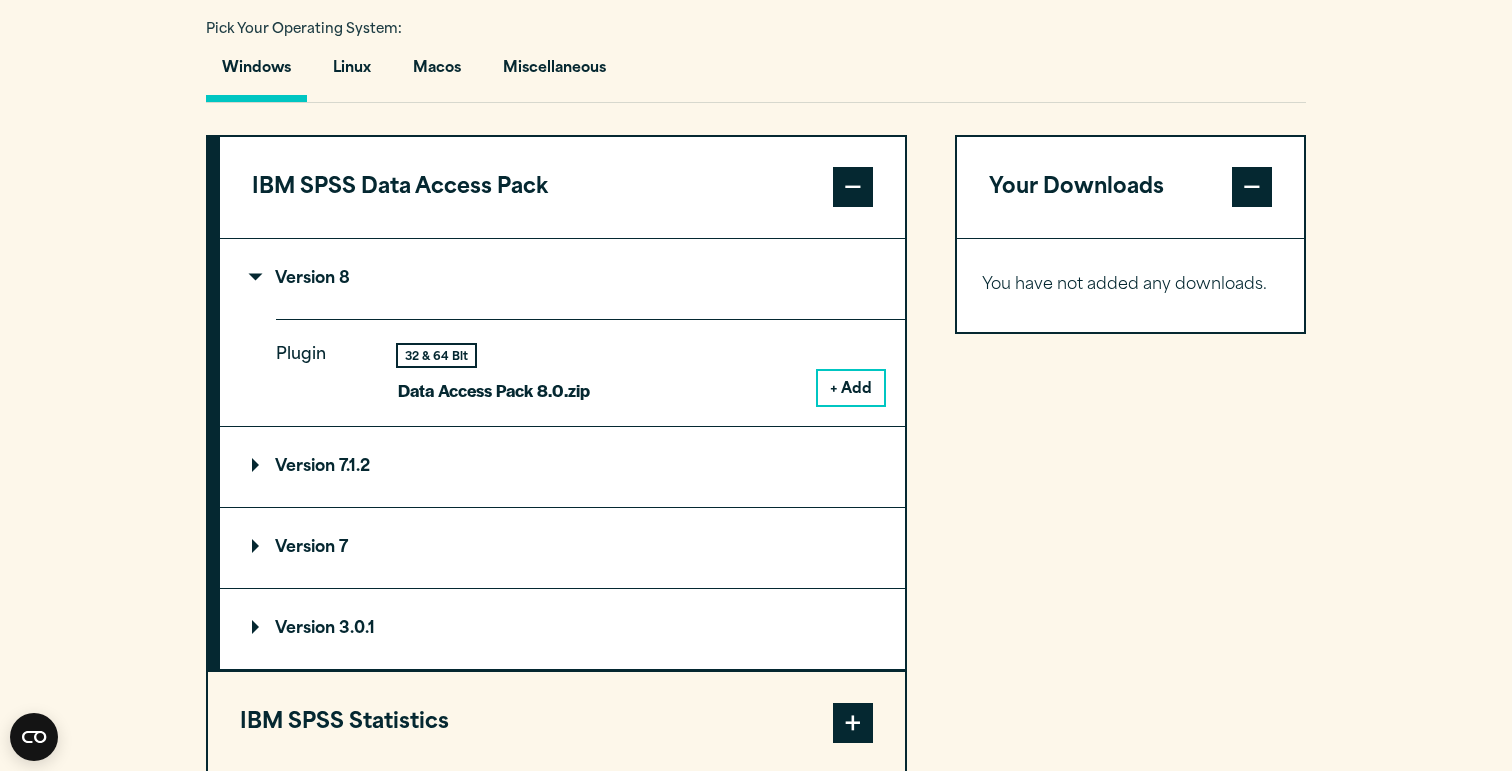 click on "Version 8" at bounding box center [301, 279] 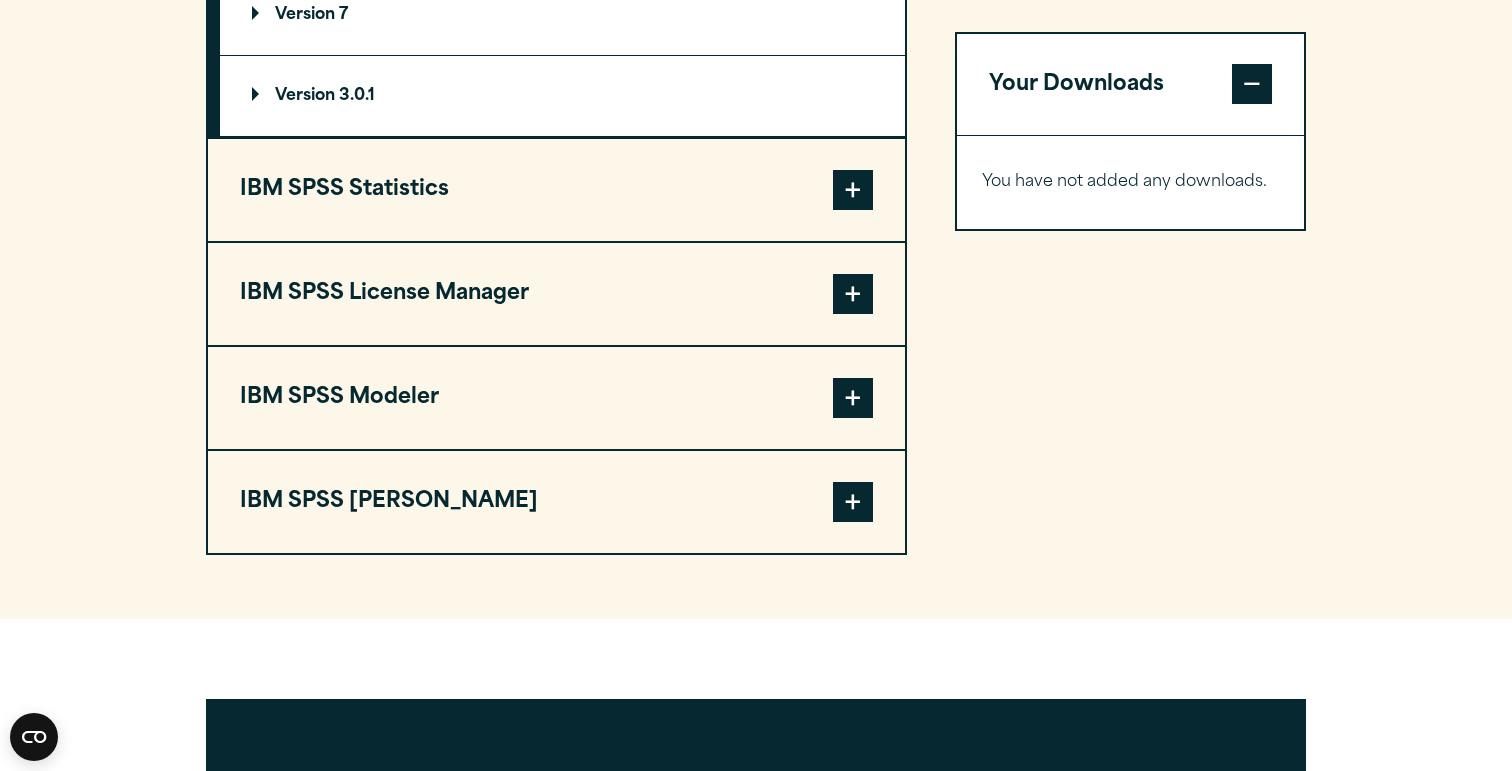 scroll, scrollTop: 1856, scrollLeft: 0, axis: vertical 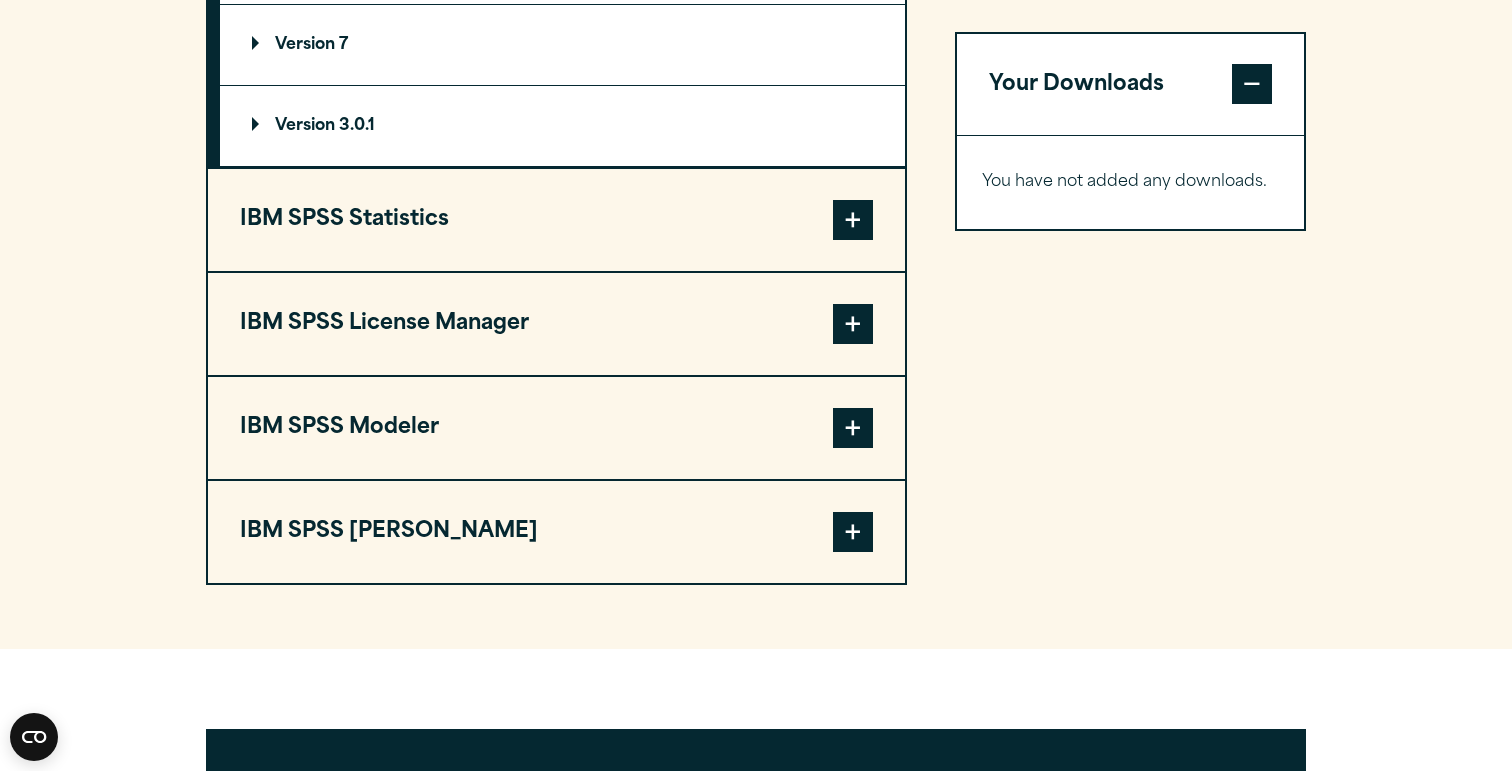 click on "IBM SPSS Statistics" at bounding box center (556, 220) 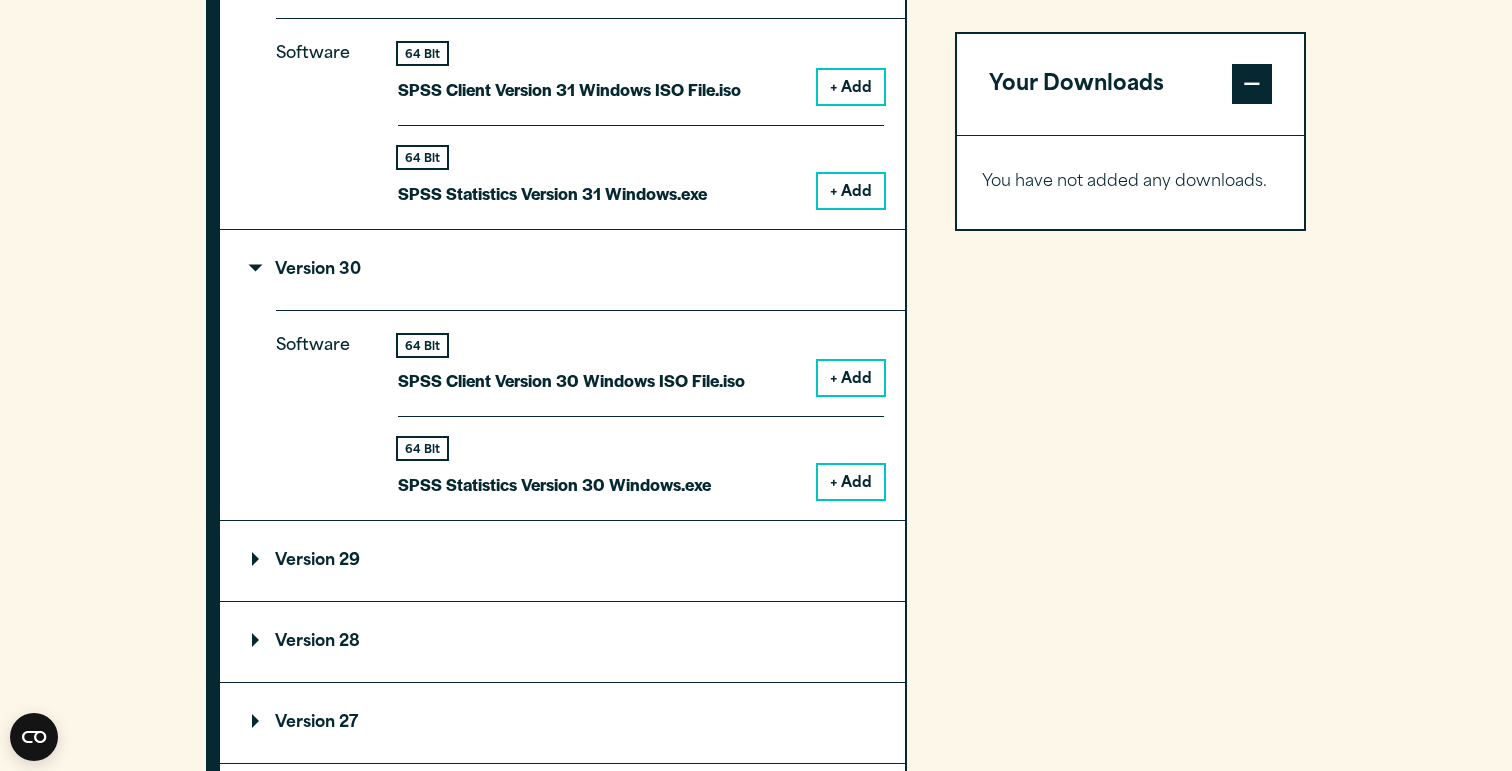 scroll, scrollTop: 1885, scrollLeft: 0, axis: vertical 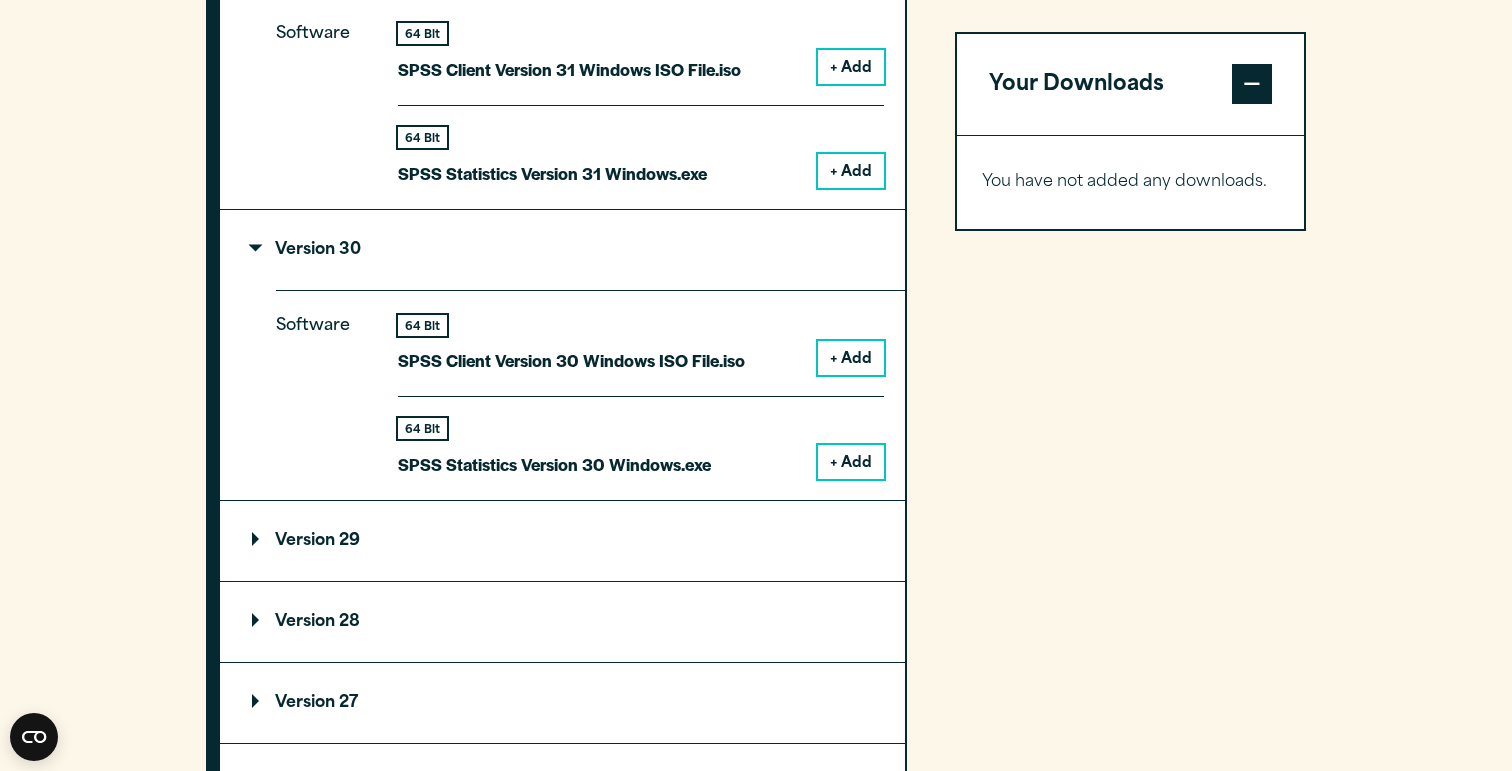 click on "Version 29" at bounding box center [306, 541] 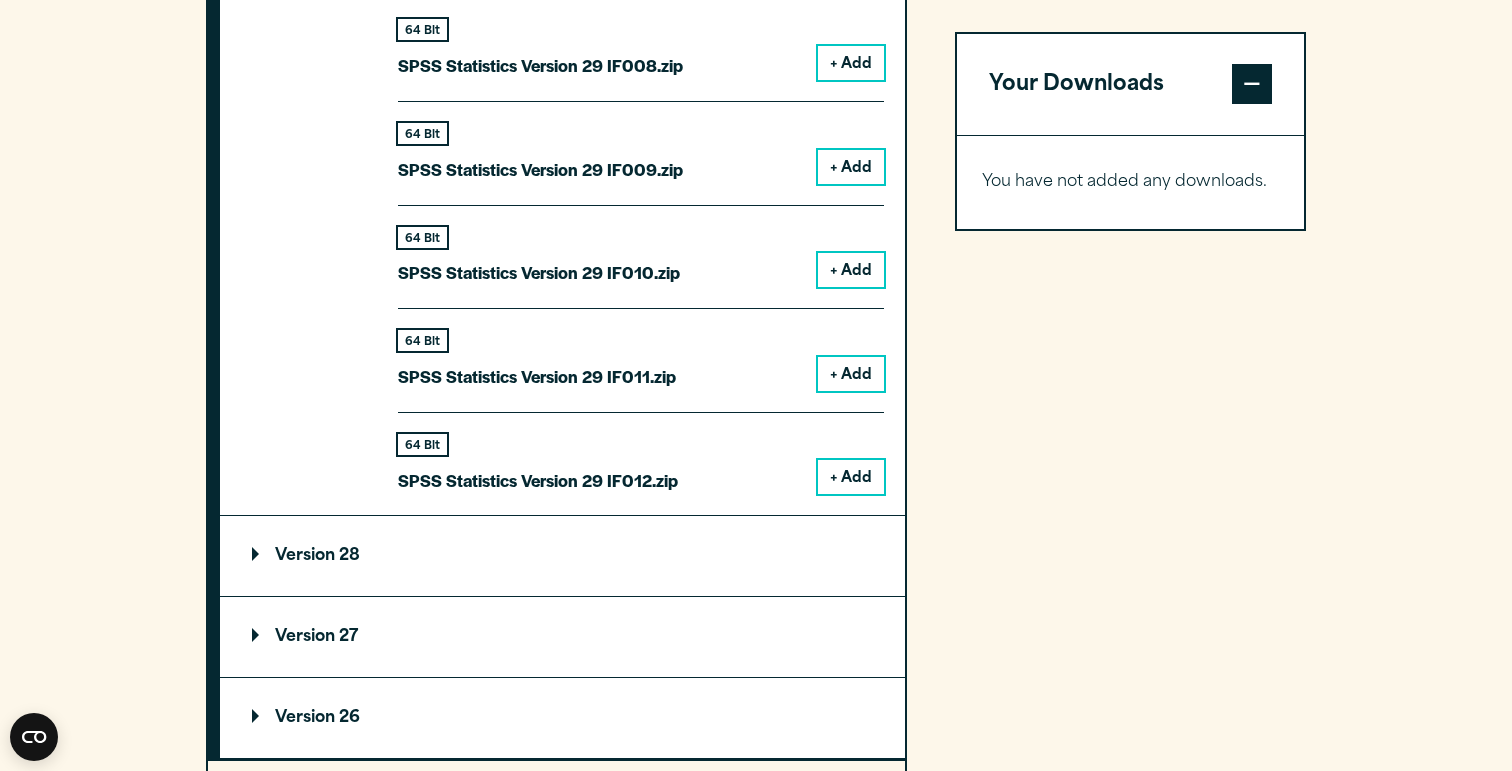 scroll, scrollTop: 3515, scrollLeft: 1, axis: both 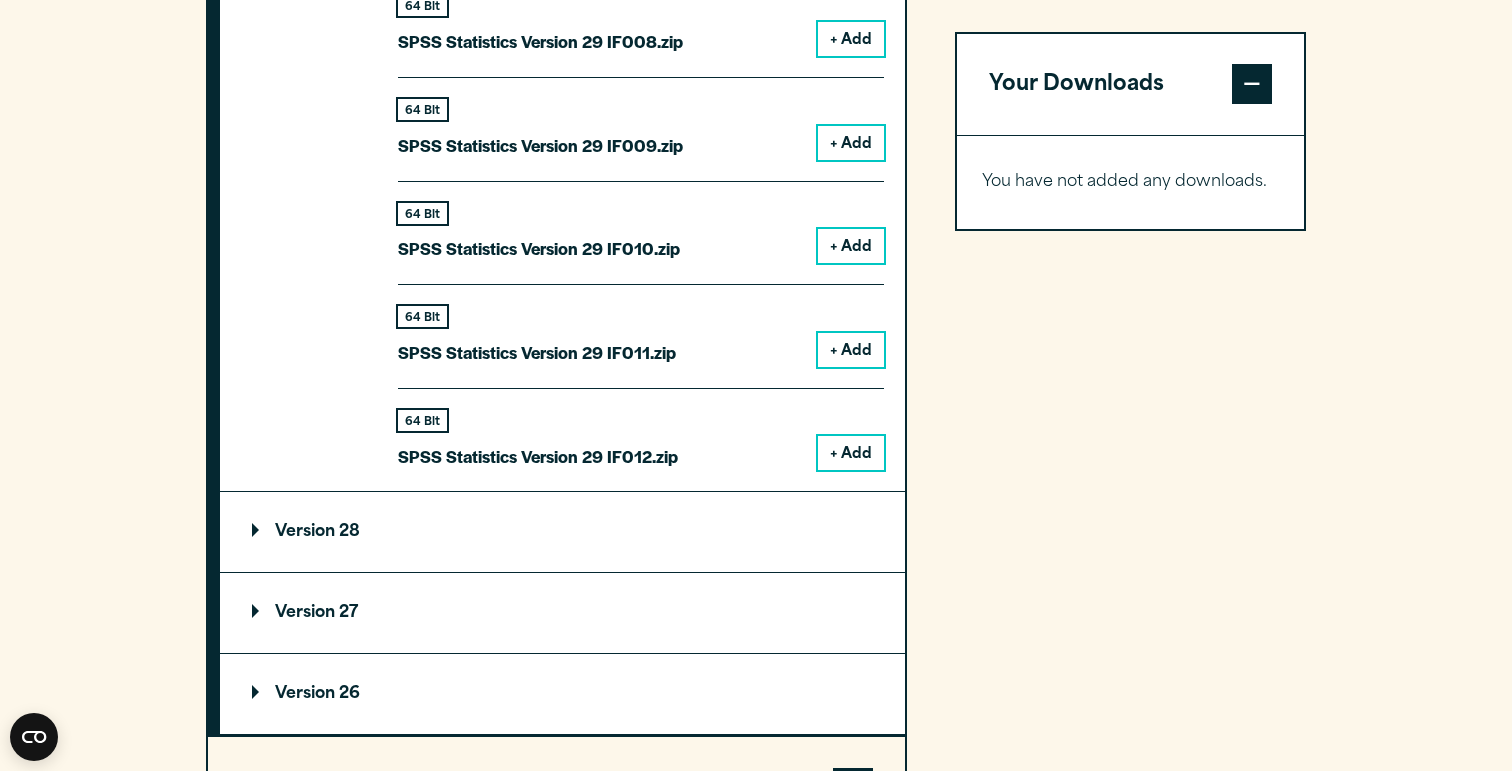 click on "Version 28" at bounding box center (562, 532) 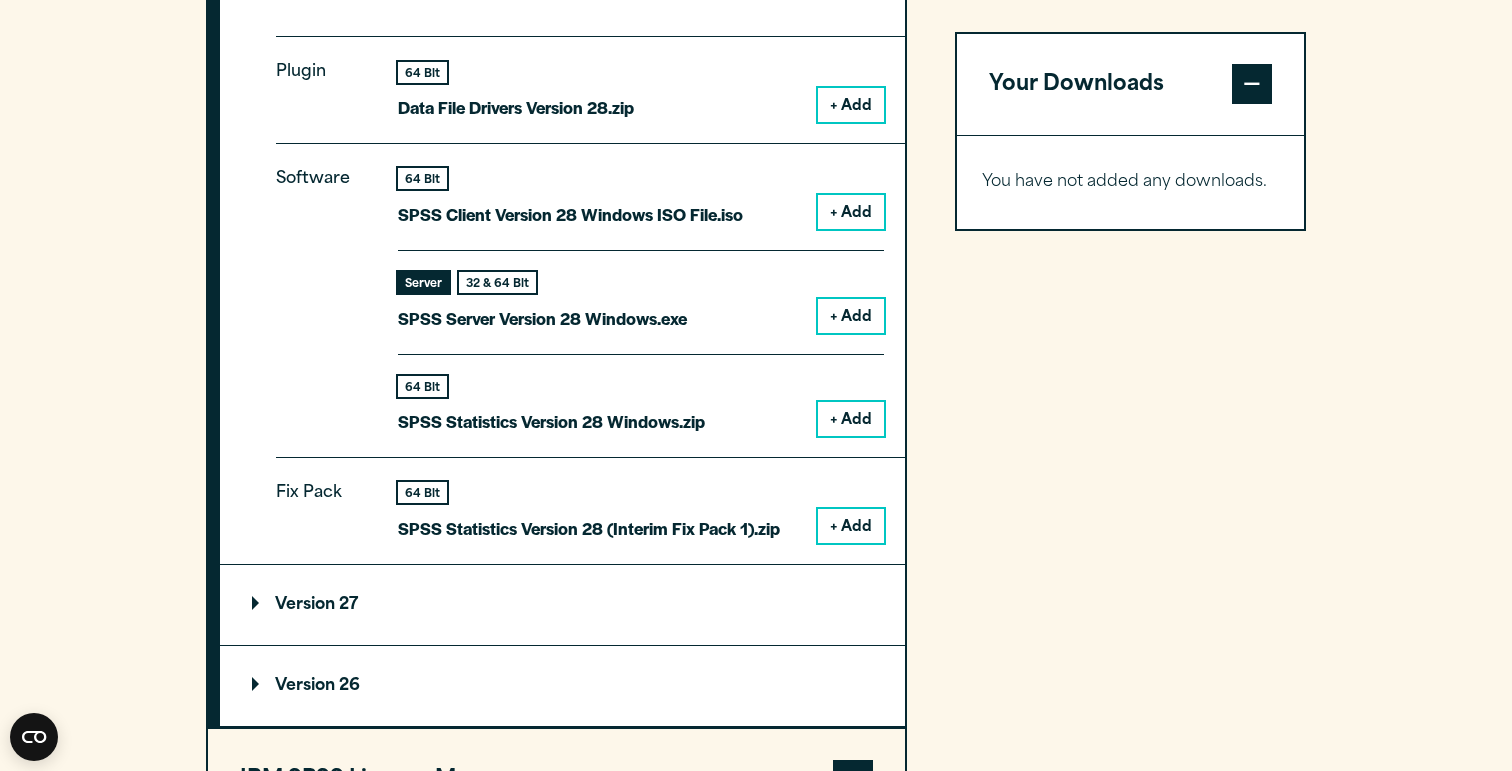scroll, scrollTop: 4077, scrollLeft: 0, axis: vertical 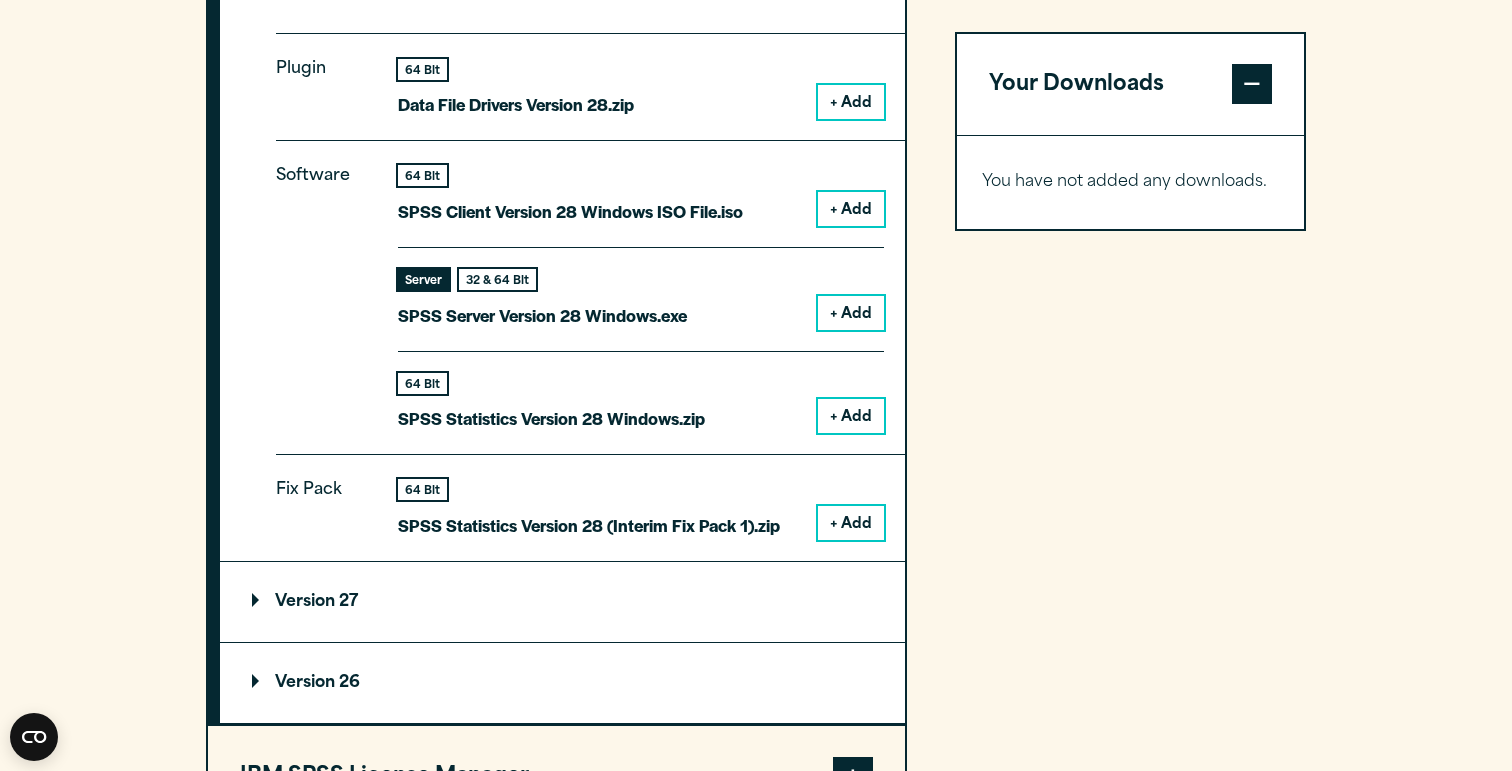 click on "Version 27" at bounding box center (305, 602) 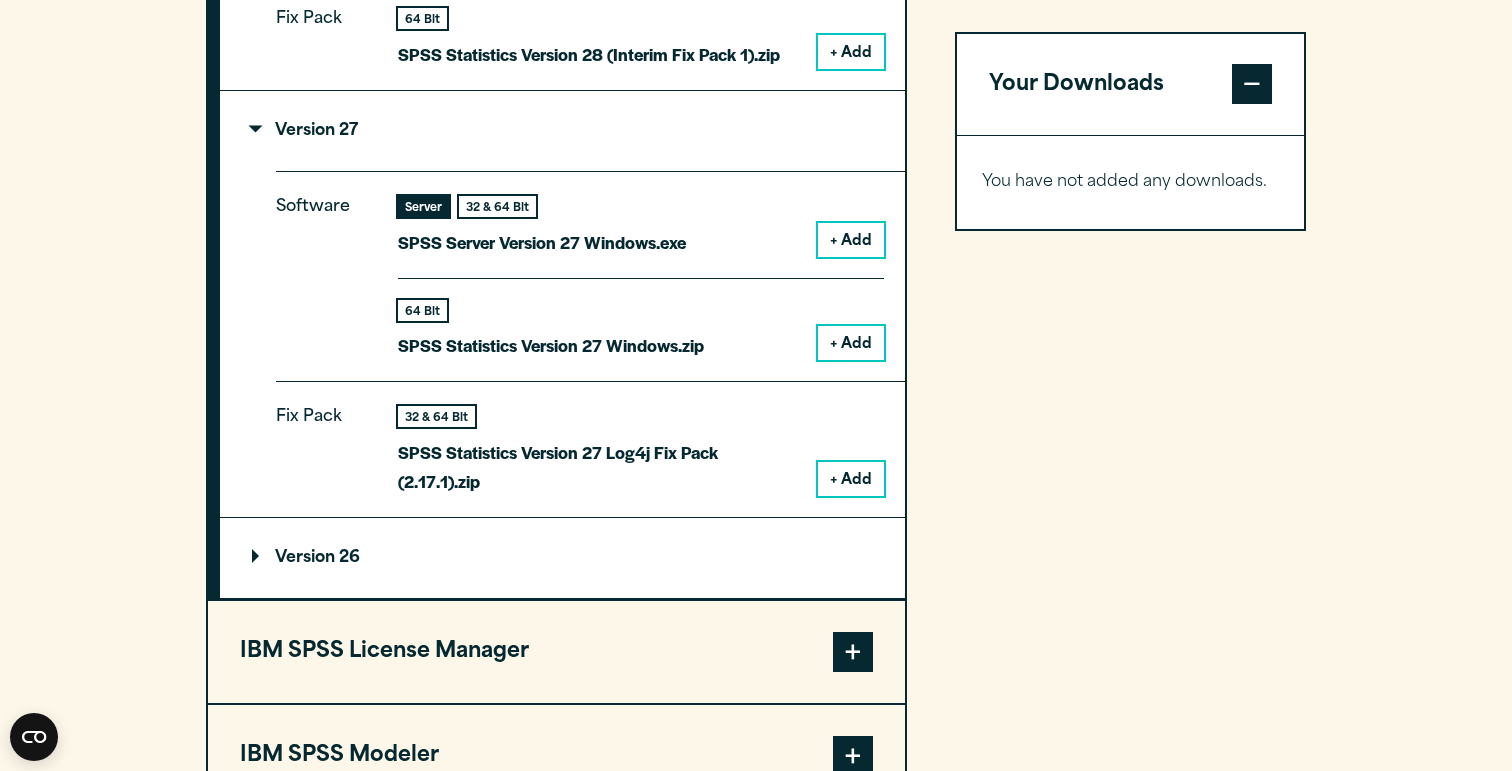 scroll, scrollTop: 4548, scrollLeft: 0, axis: vertical 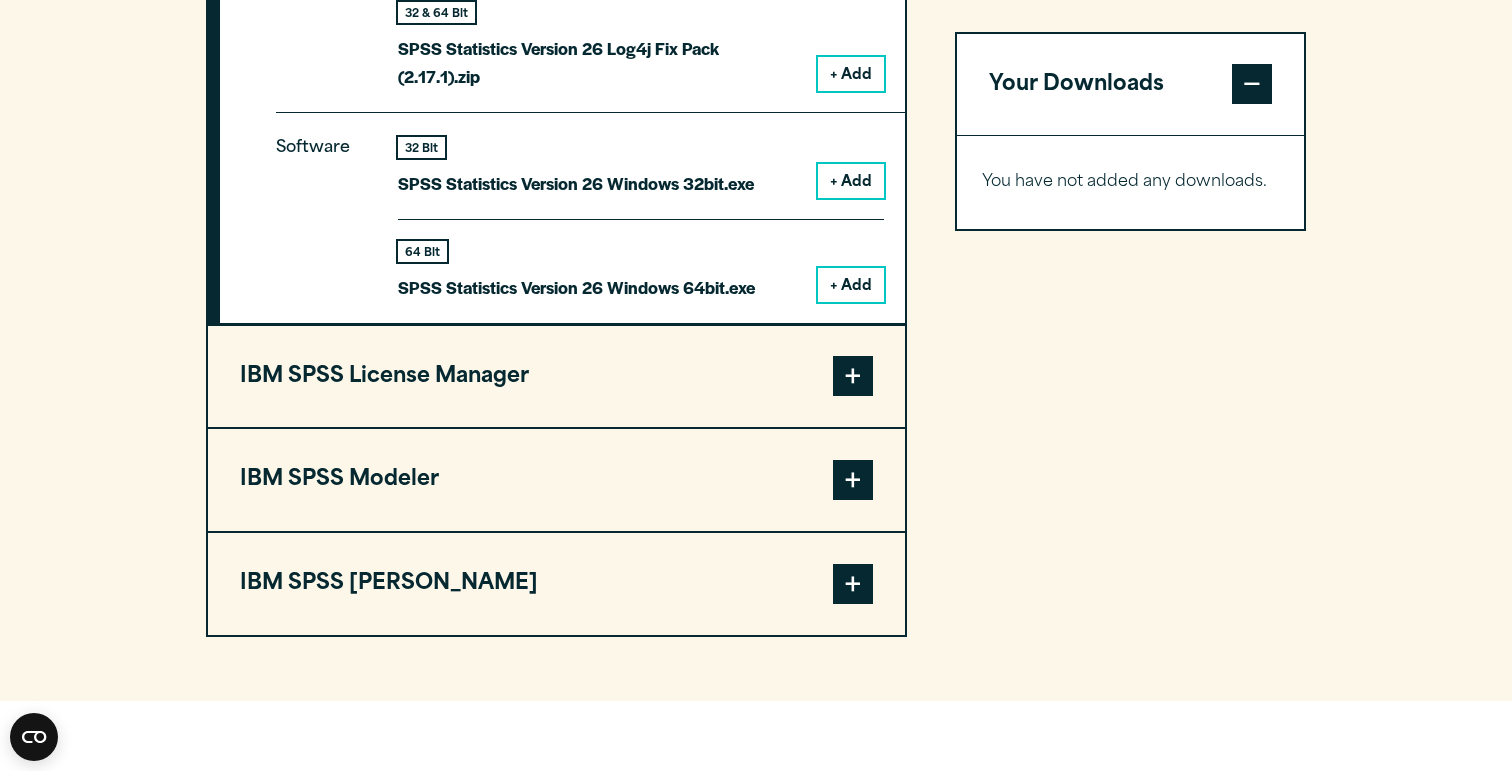 click on "IBM SPSS License Manager" at bounding box center (556, 377) 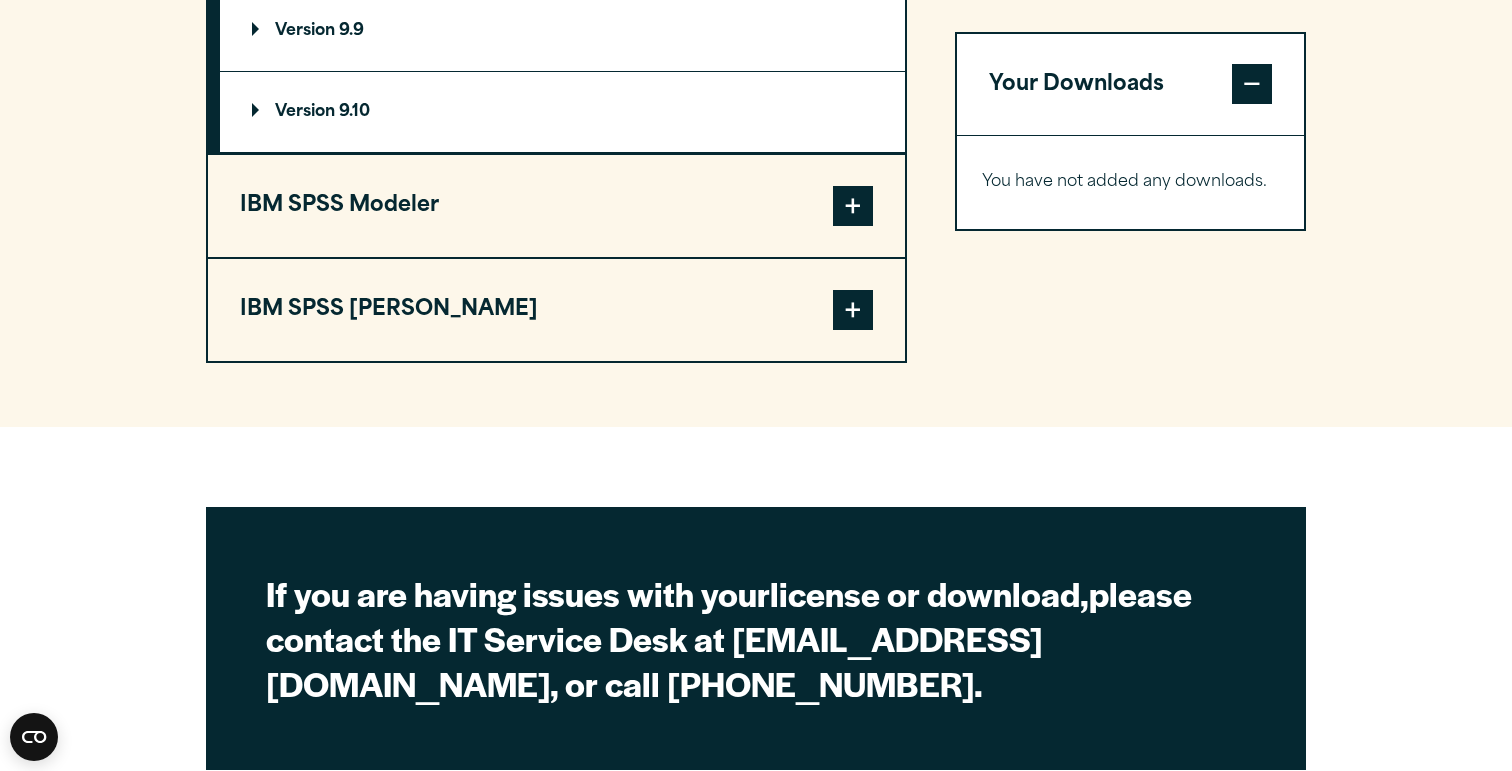 scroll, scrollTop: 1639, scrollLeft: 0, axis: vertical 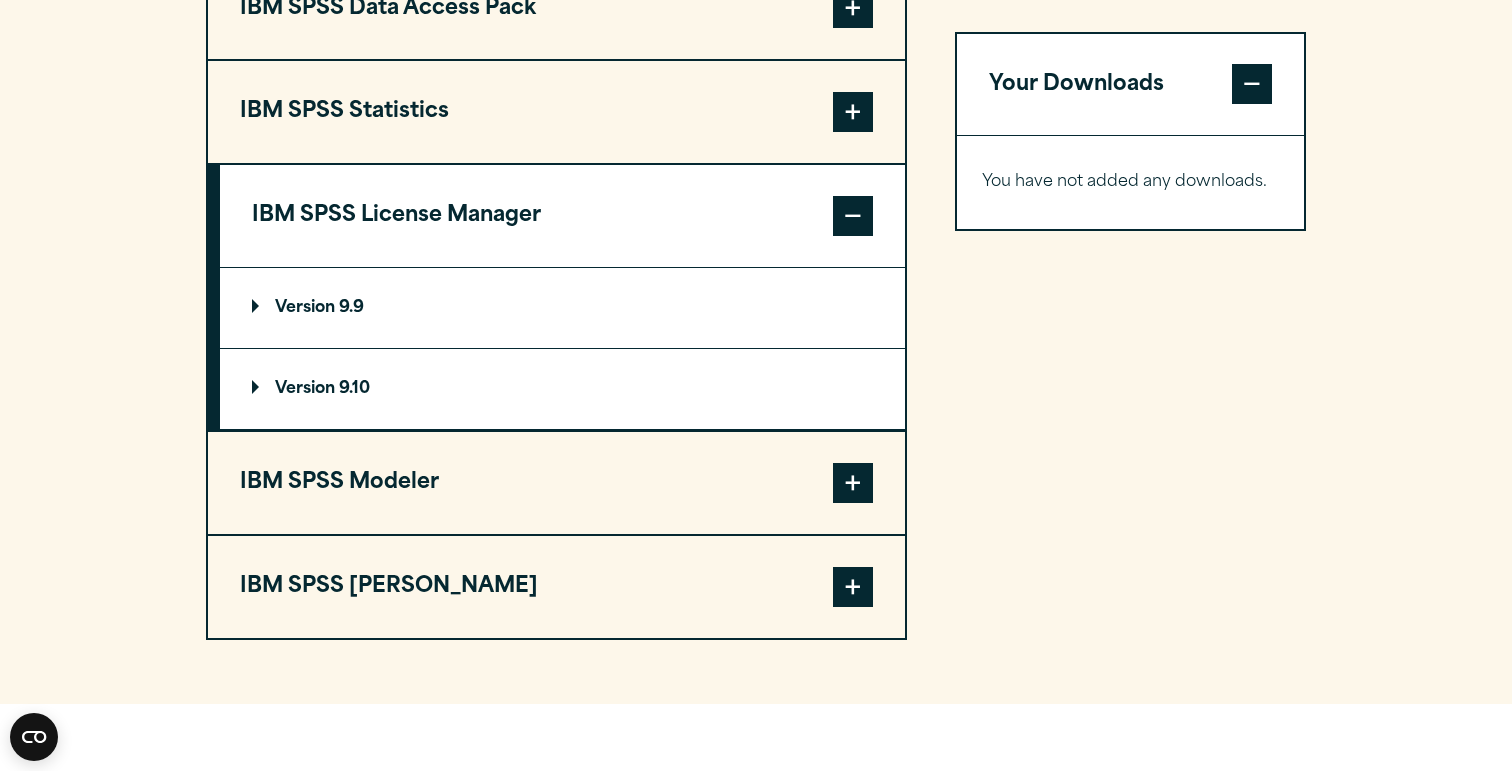 click on "IBM SPSS Modeler" at bounding box center [556, 483] 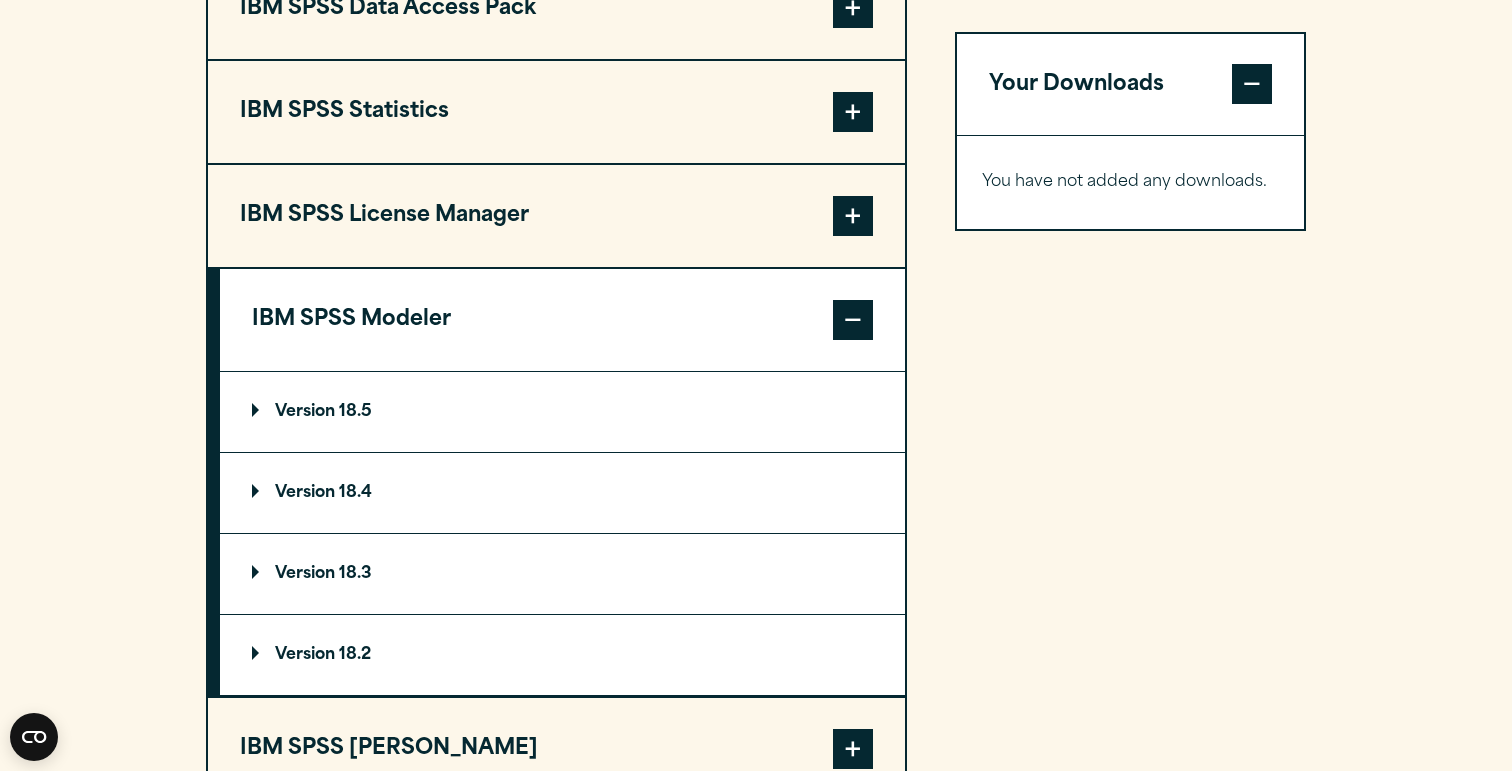 click on "Version 18.5" at bounding box center (562, 412) 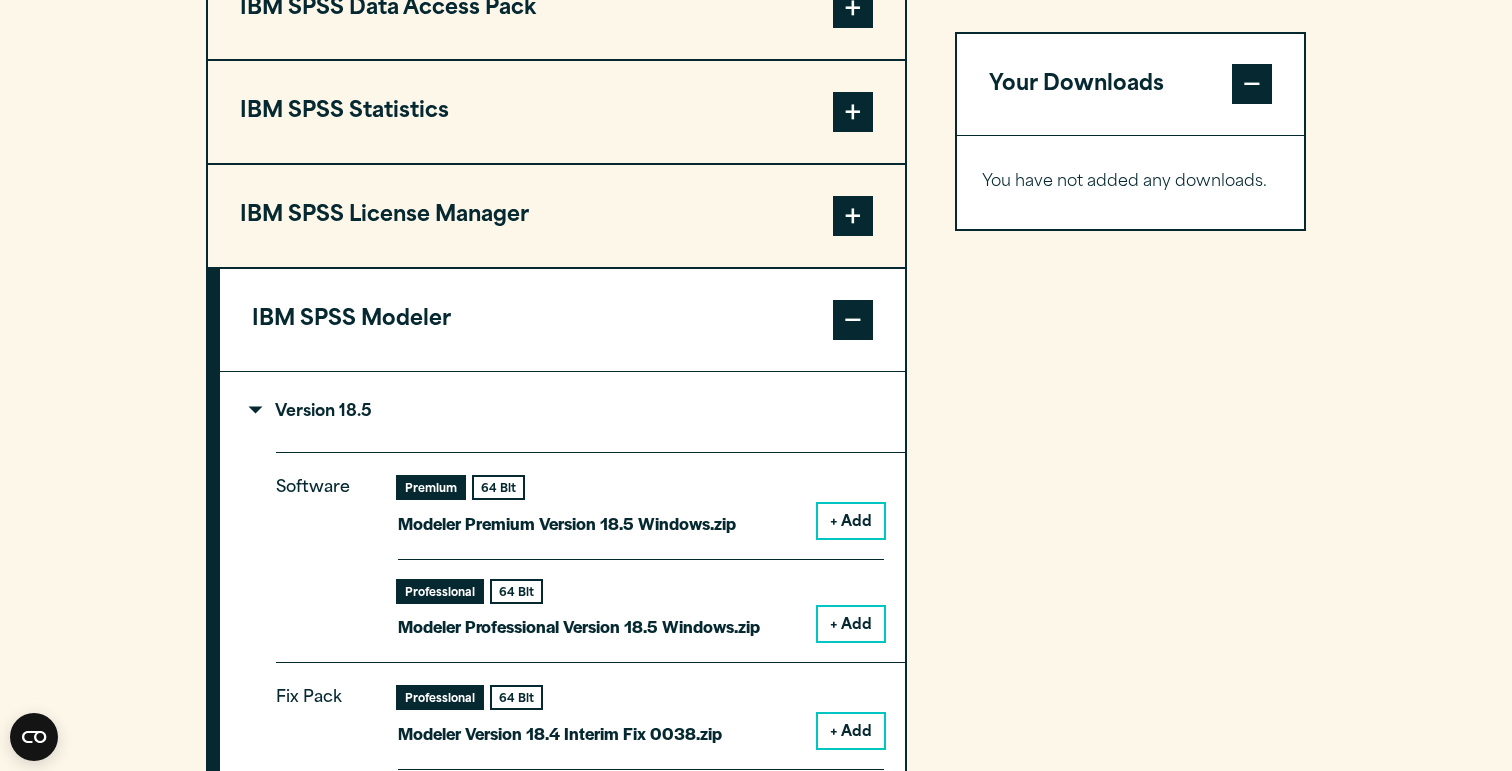 click on "Version 18.5" at bounding box center (312, 412) 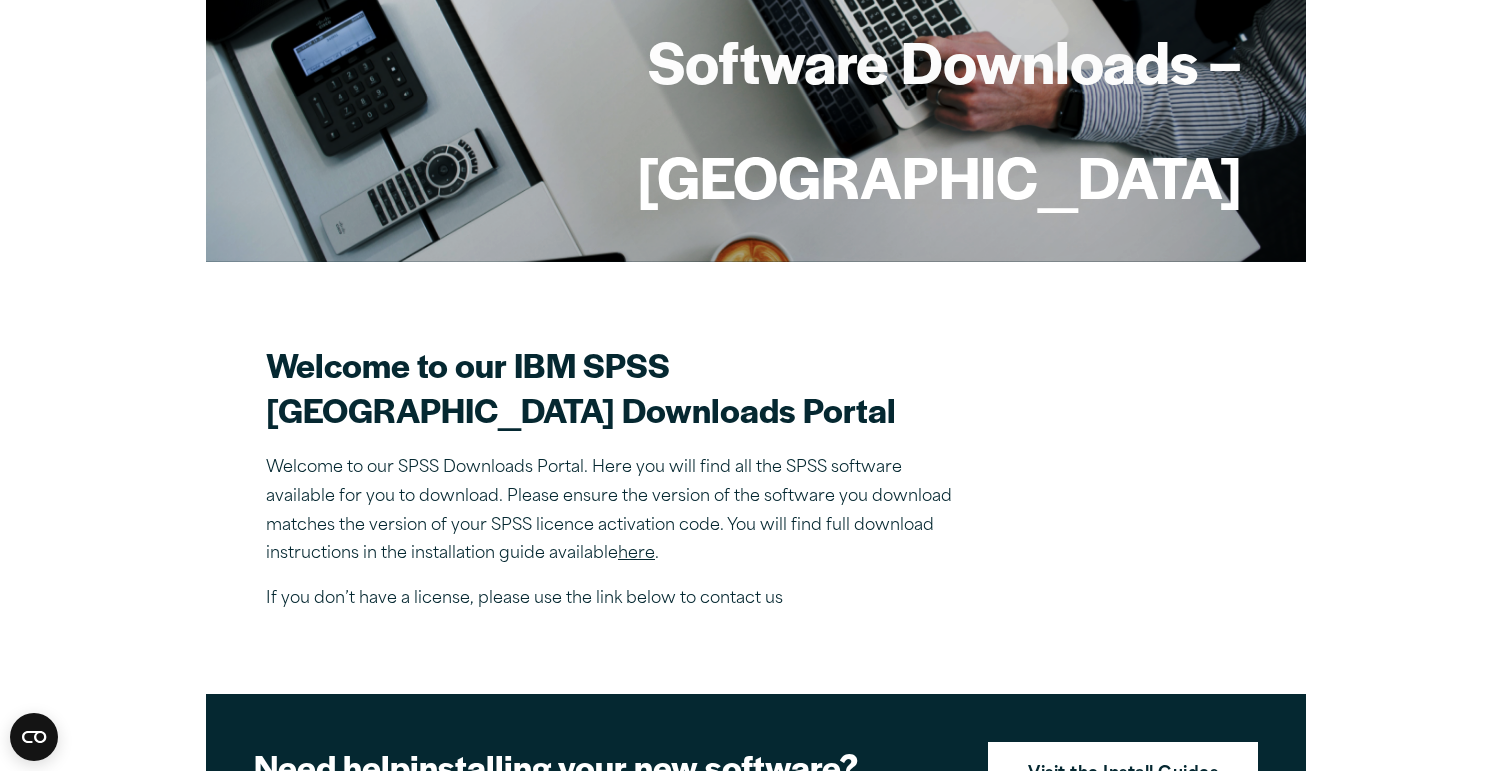 scroll 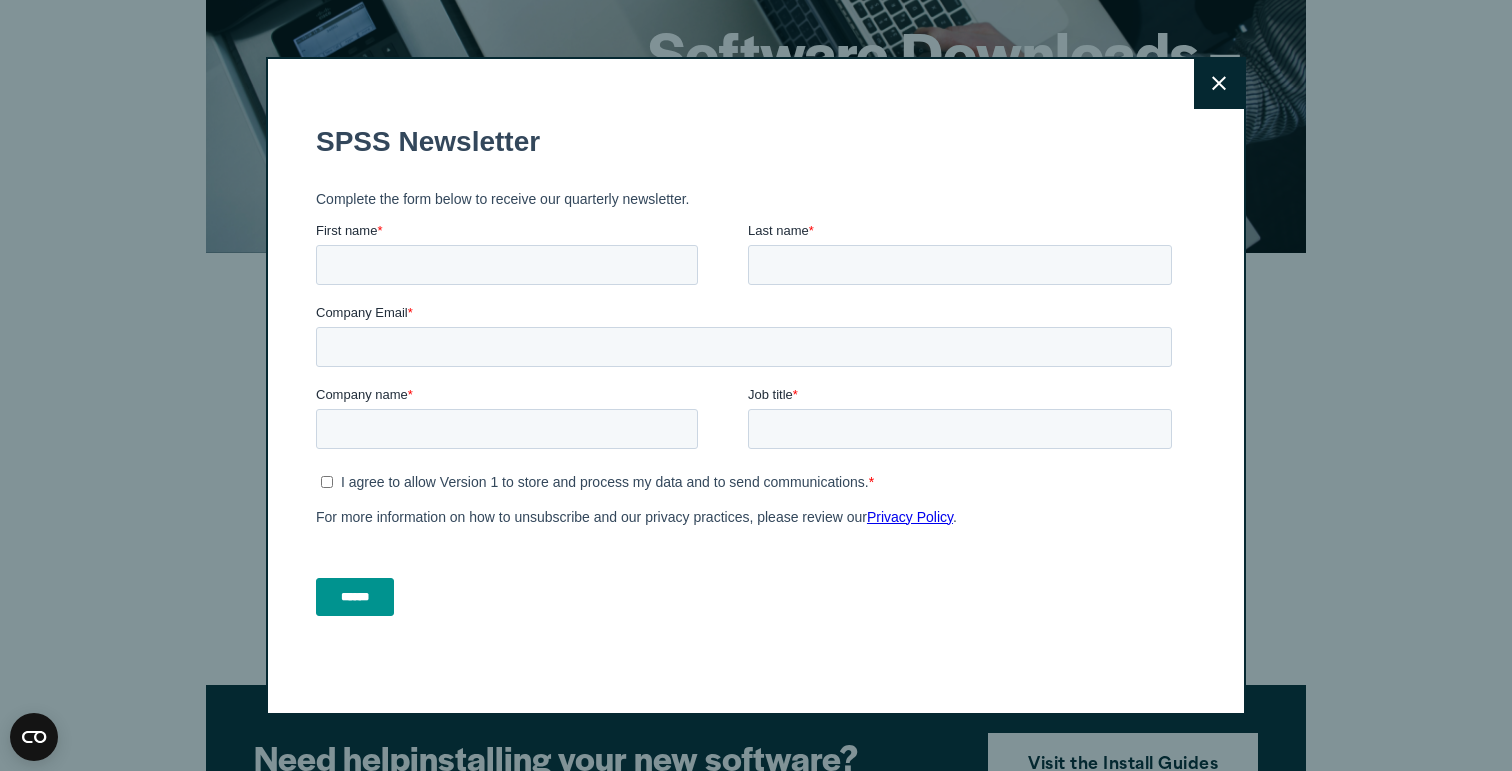 click on "Close" at bounding box center (1219, 84) 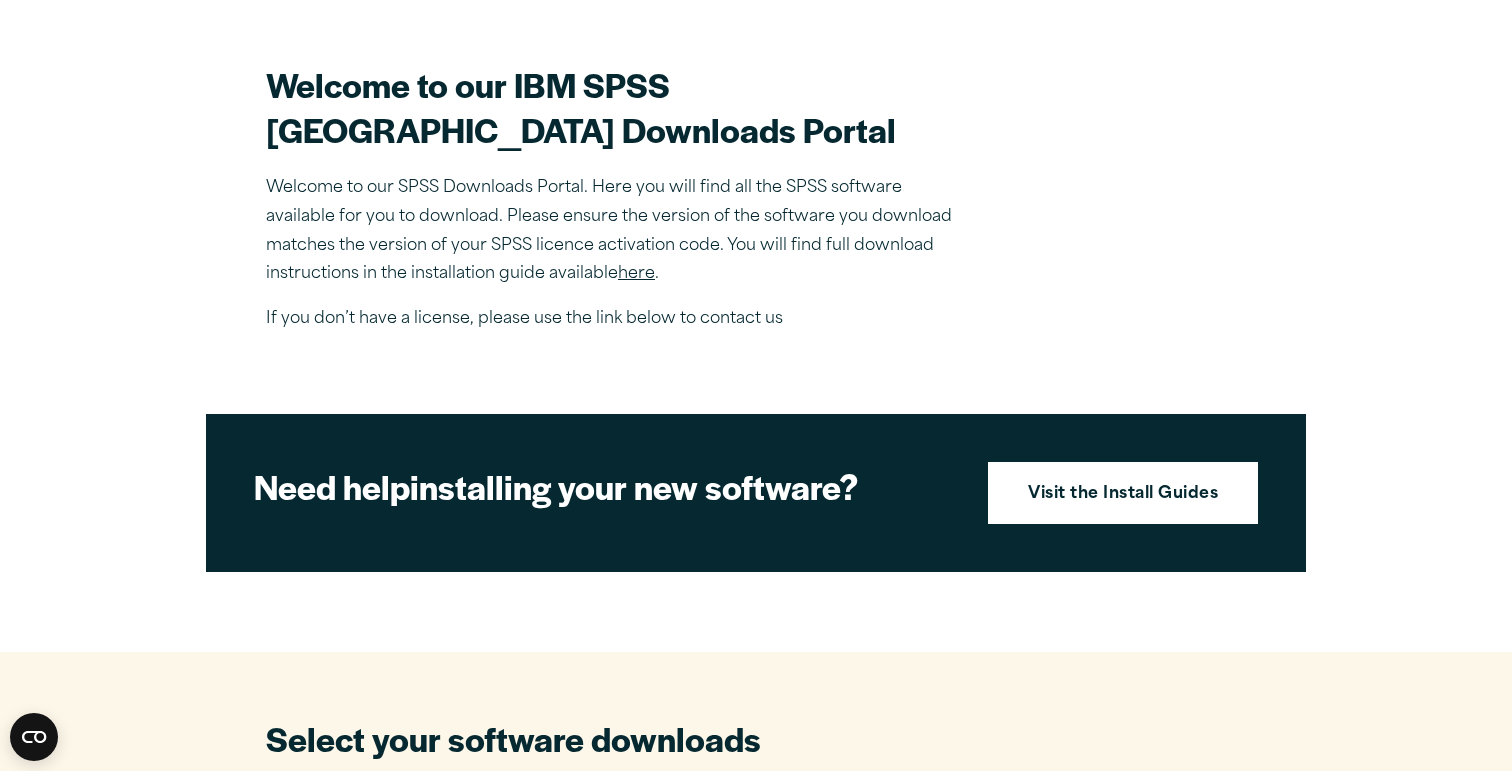 scroll, scrollTop: 482, scrollLeft: 0, axis: vertical 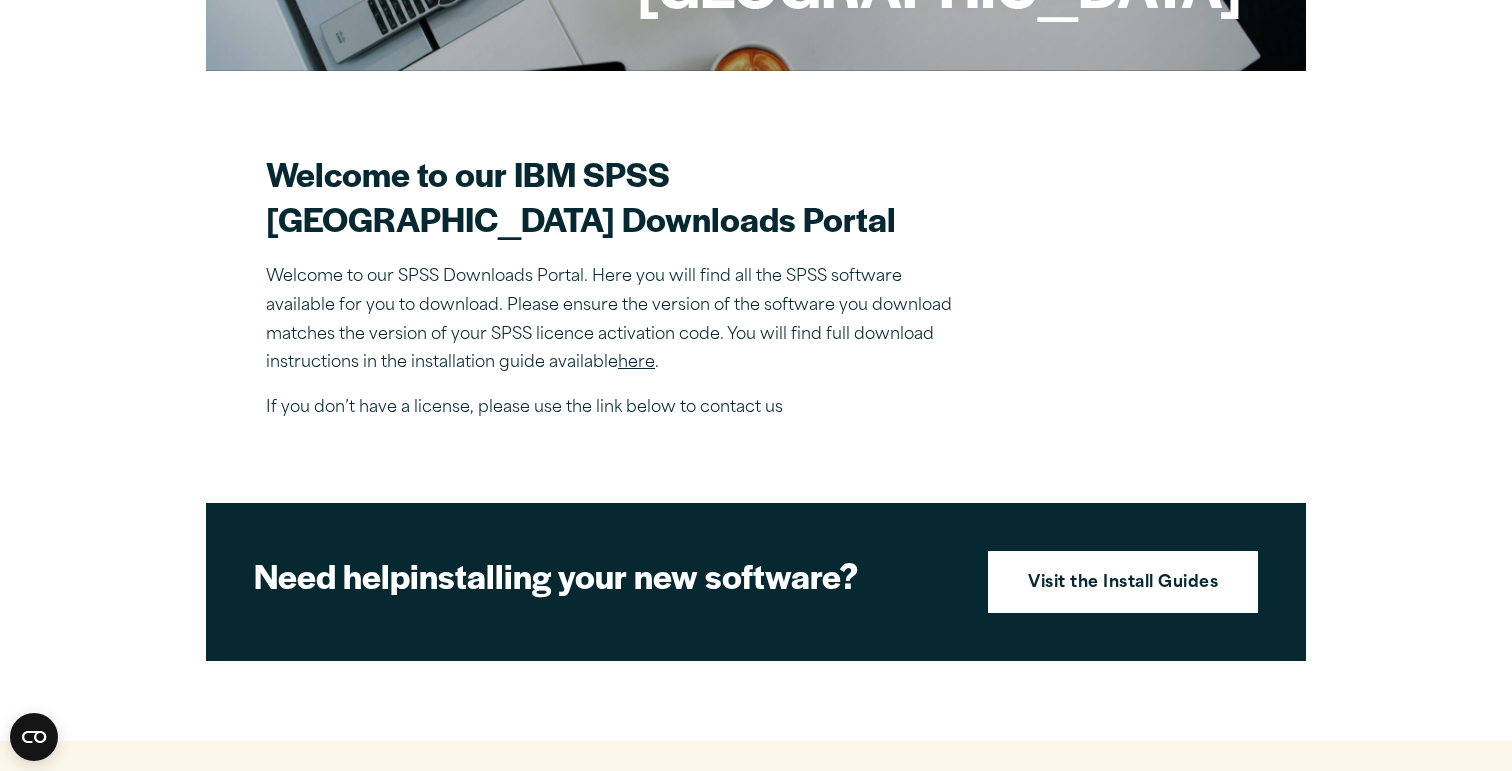 click on "here" at bounding box center [636, 363] 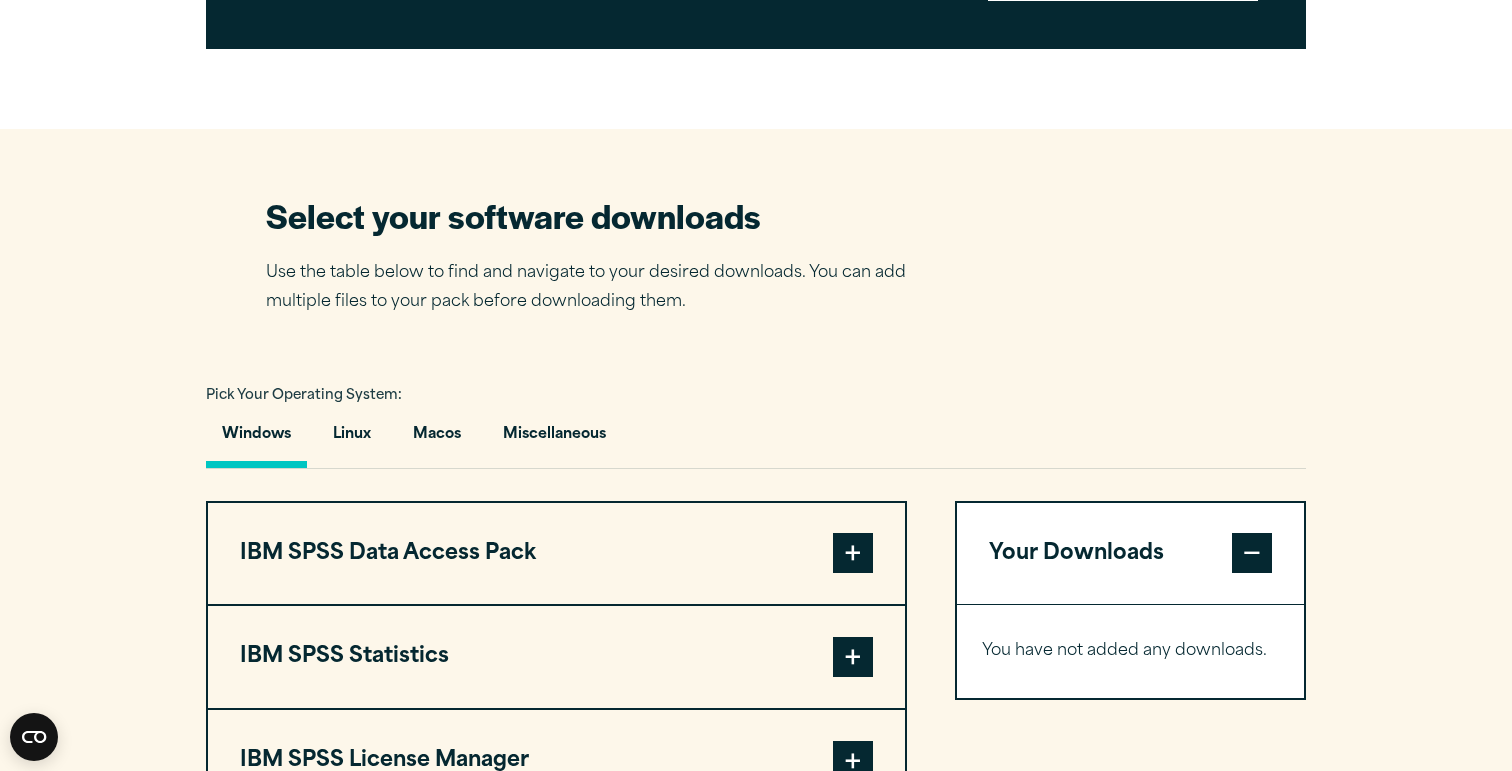 scroll, scrollTop: 1117, scrollLeft: 0, axis: vertical 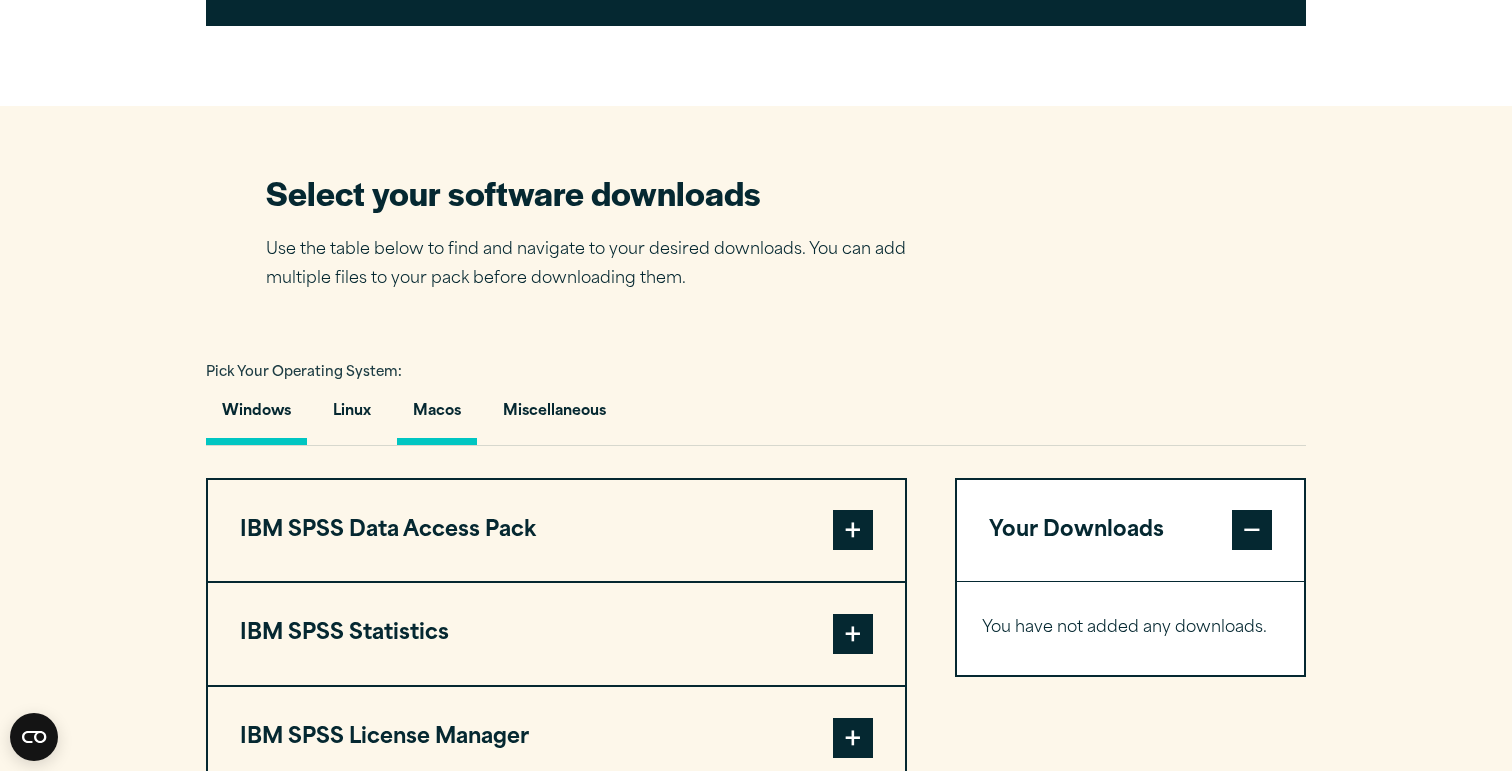 click on "Macos" at bounding box center (437, 416) 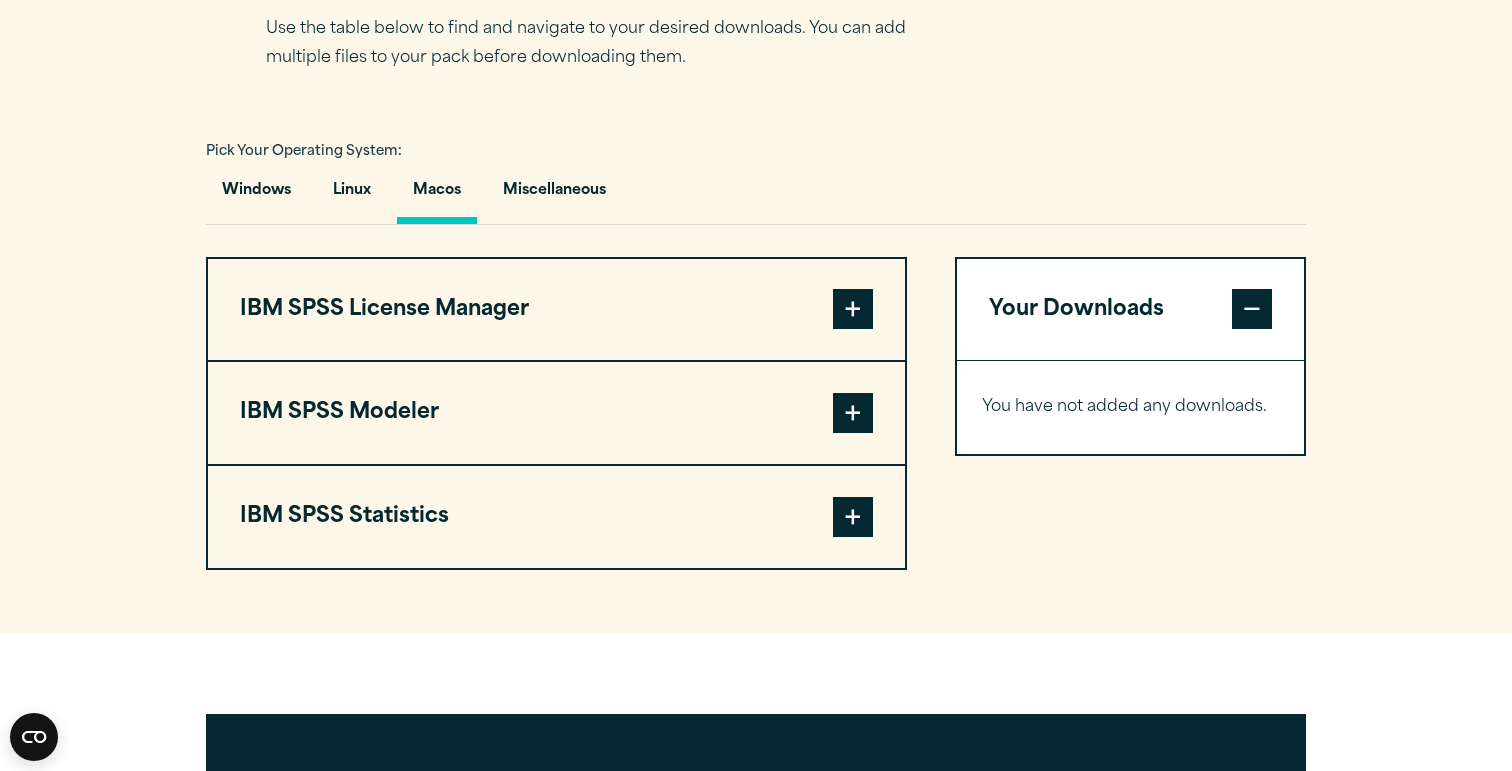 scroll, scrollTop: 1340, scrollLeft: 0, axis: vertical 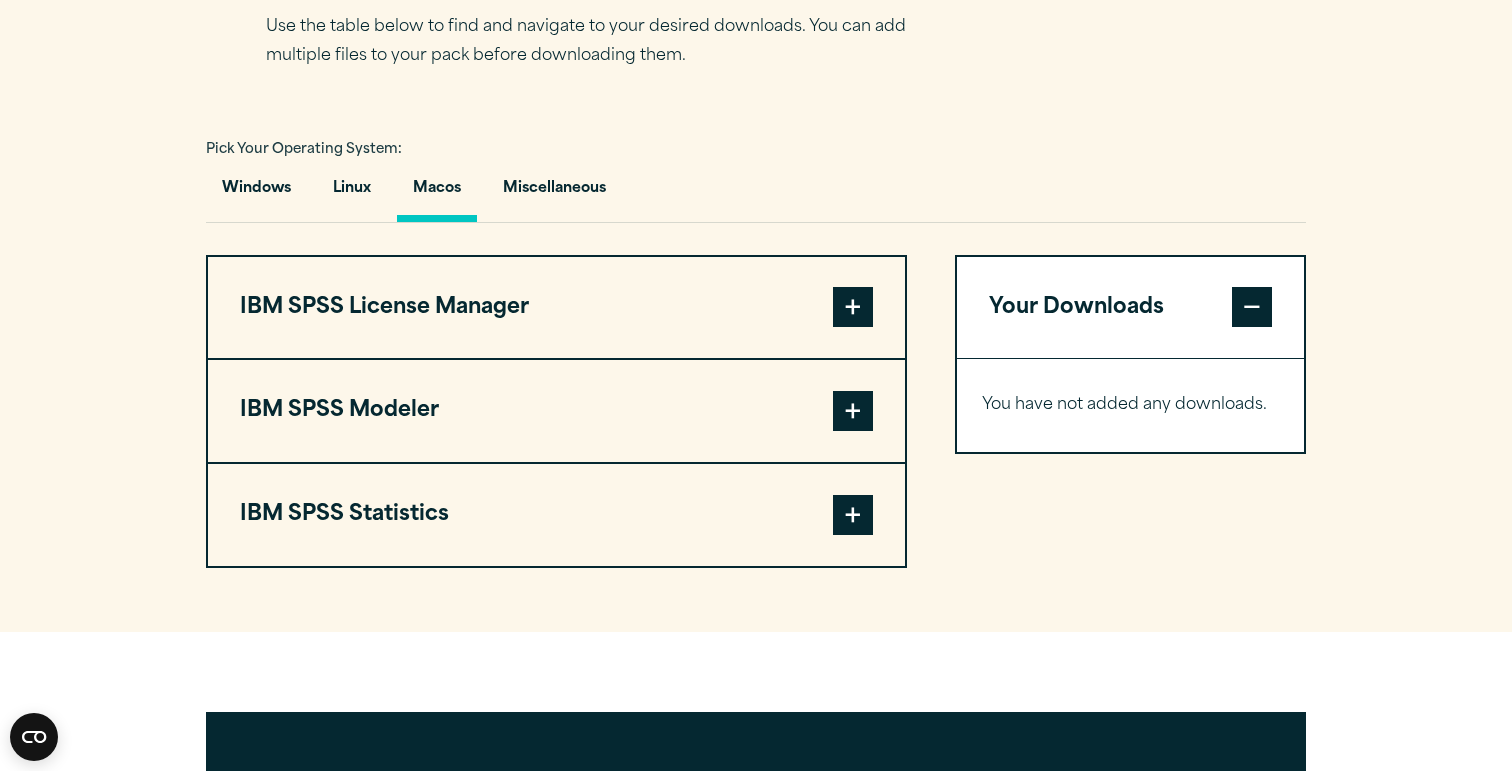 click on "IBM SPSS Statistics" at bounding box center (556, 515) 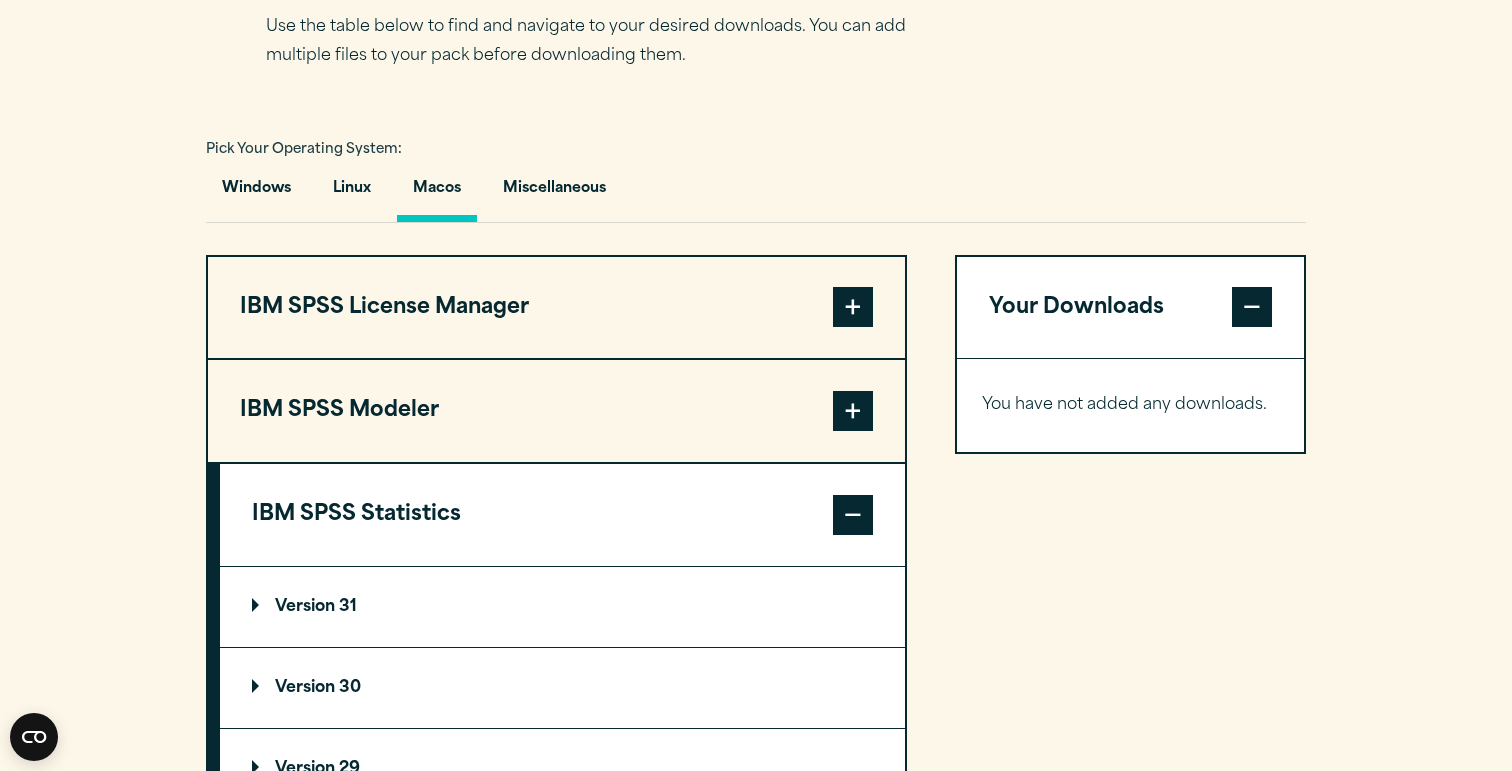 scroll, scrollTop: 1517, scrollLeft: 0, axis: vertical 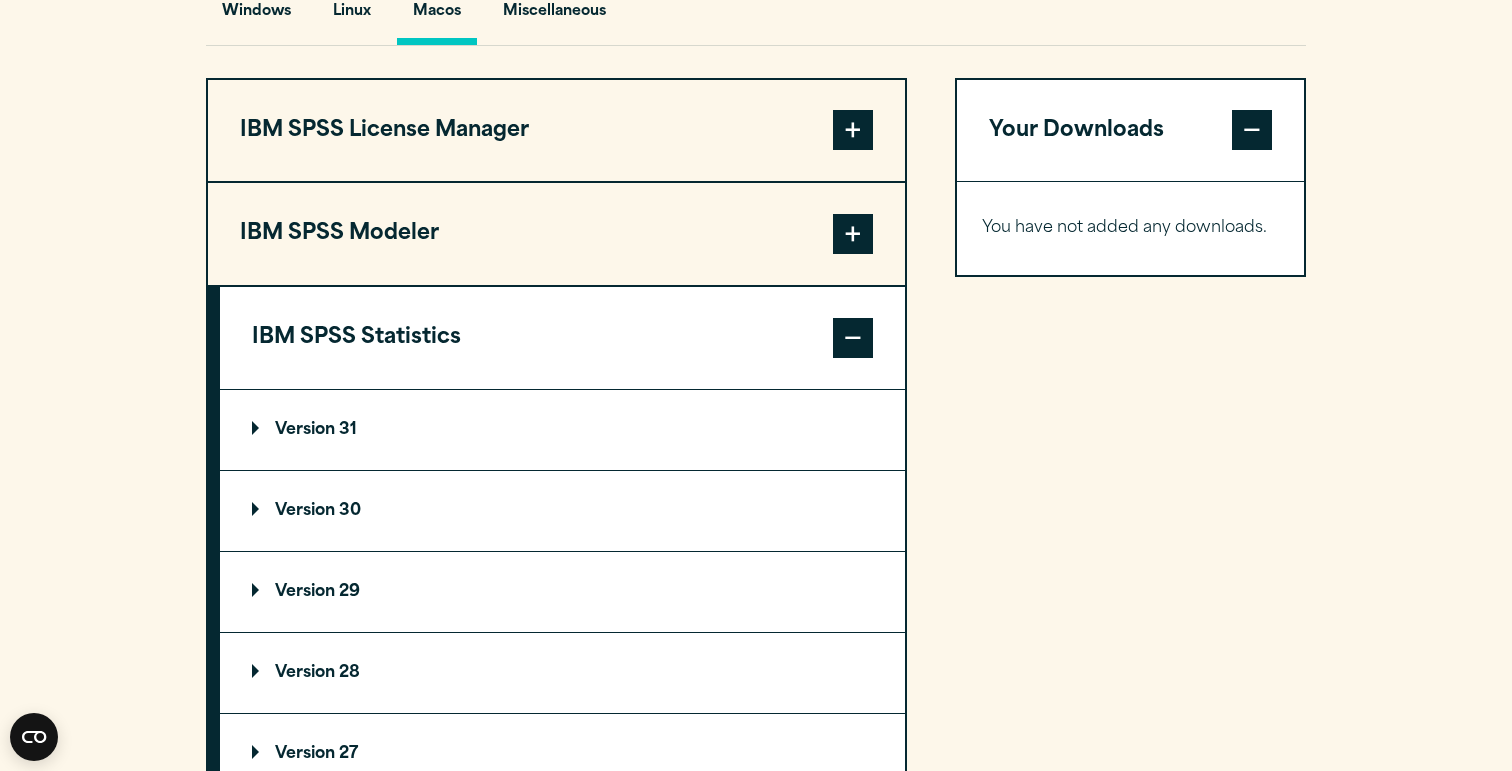 click on "Version 31" at bounding box center (304, 430) 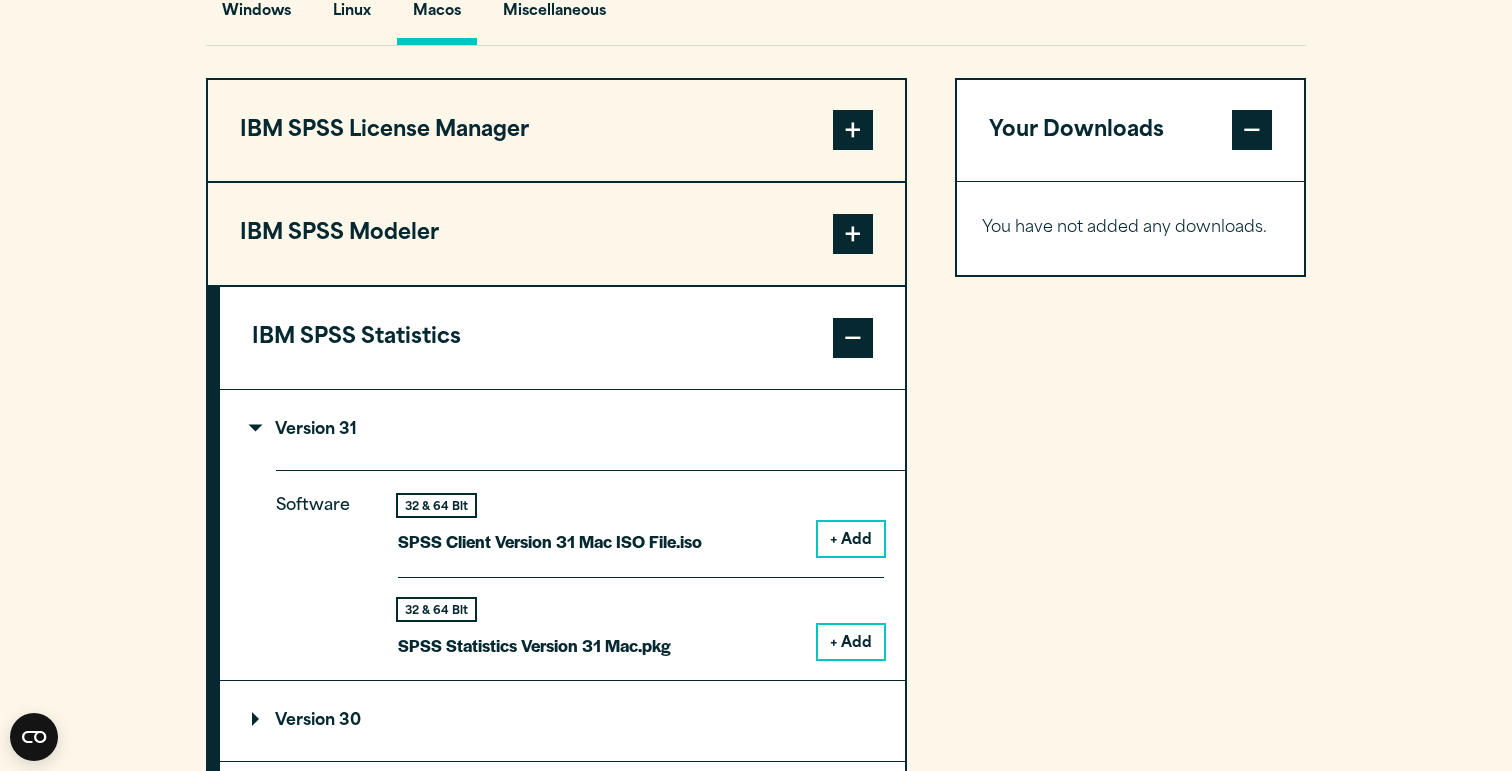 click on "+ Add" at bounding box center (851, 642) 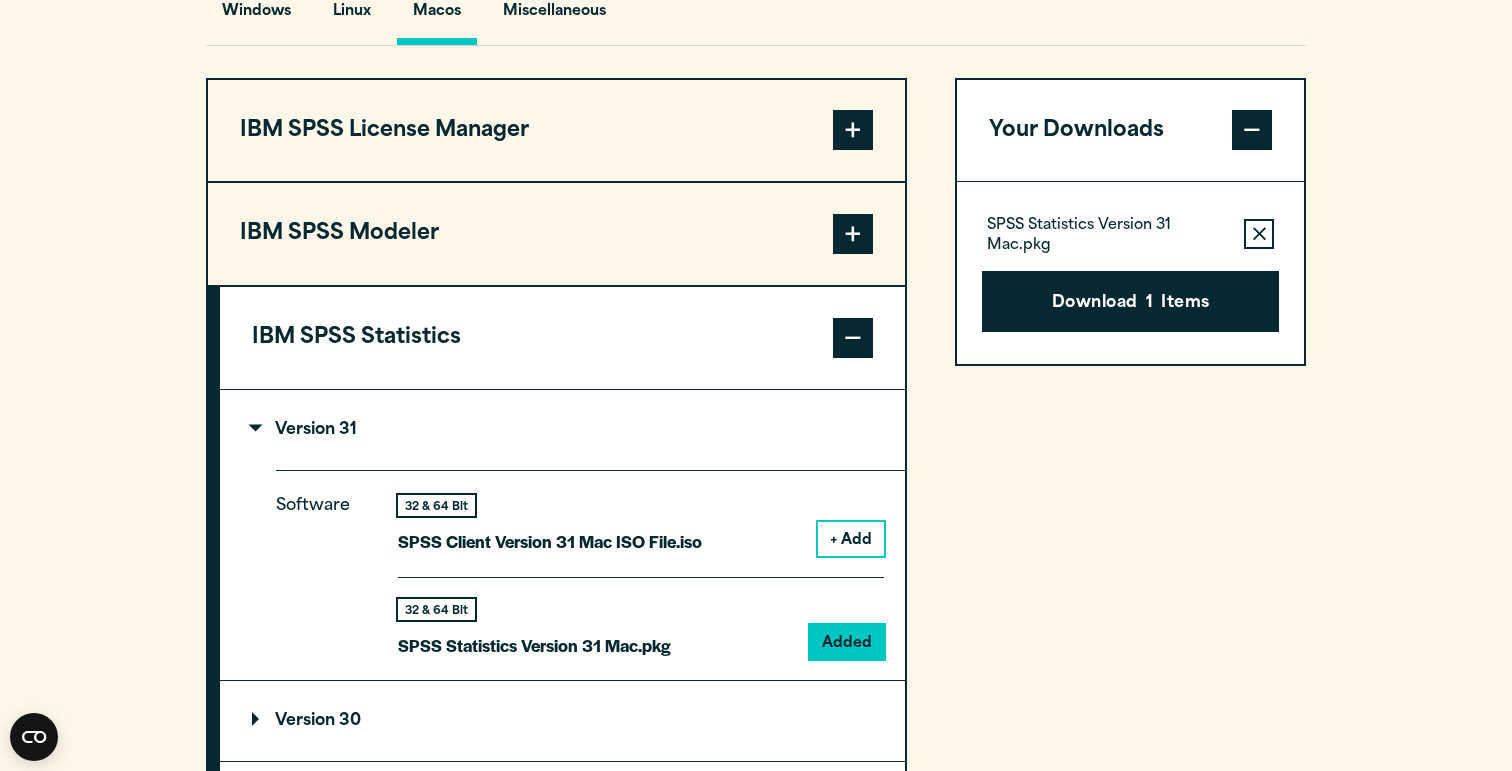 click on "+ Add" at bounding box center [851, 539] 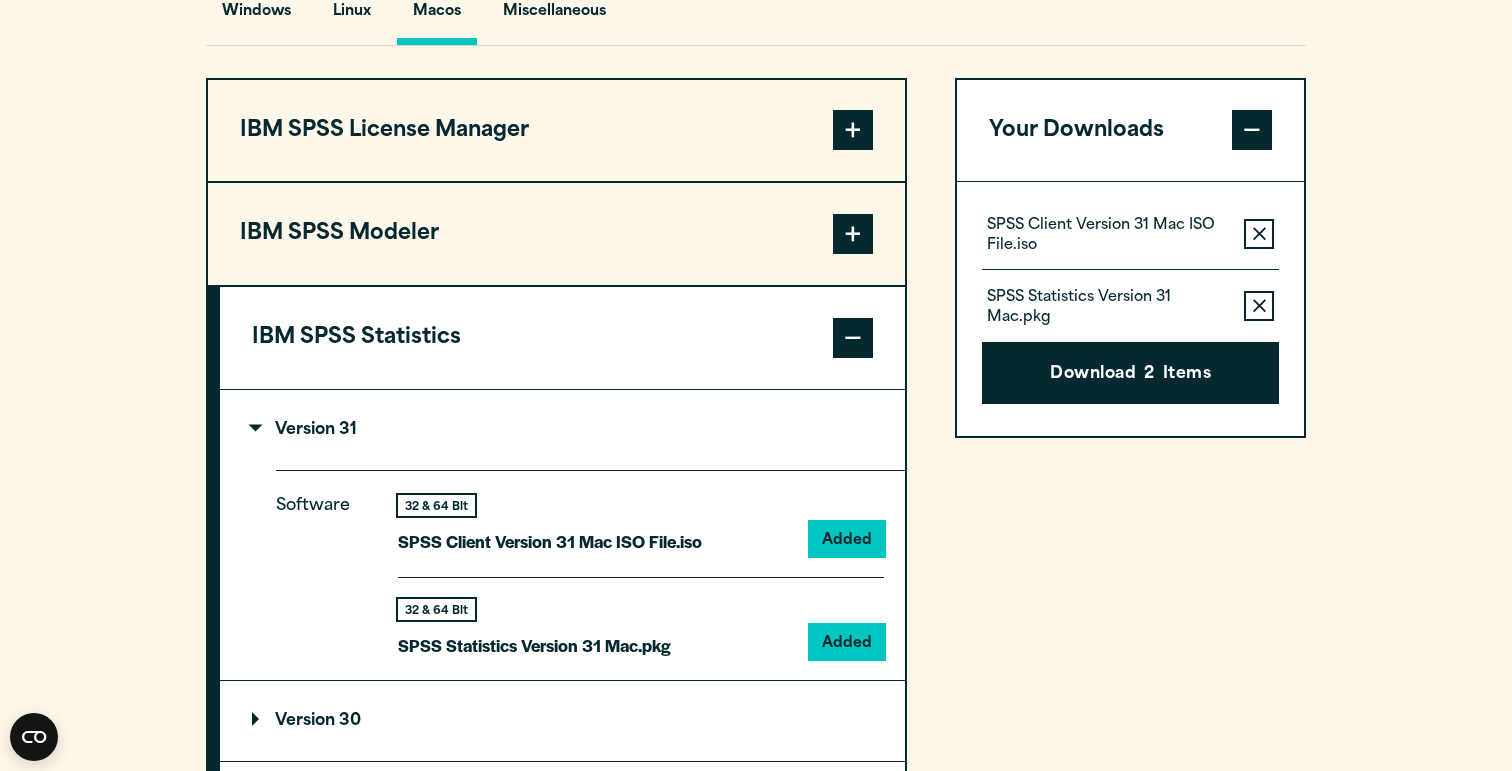 click 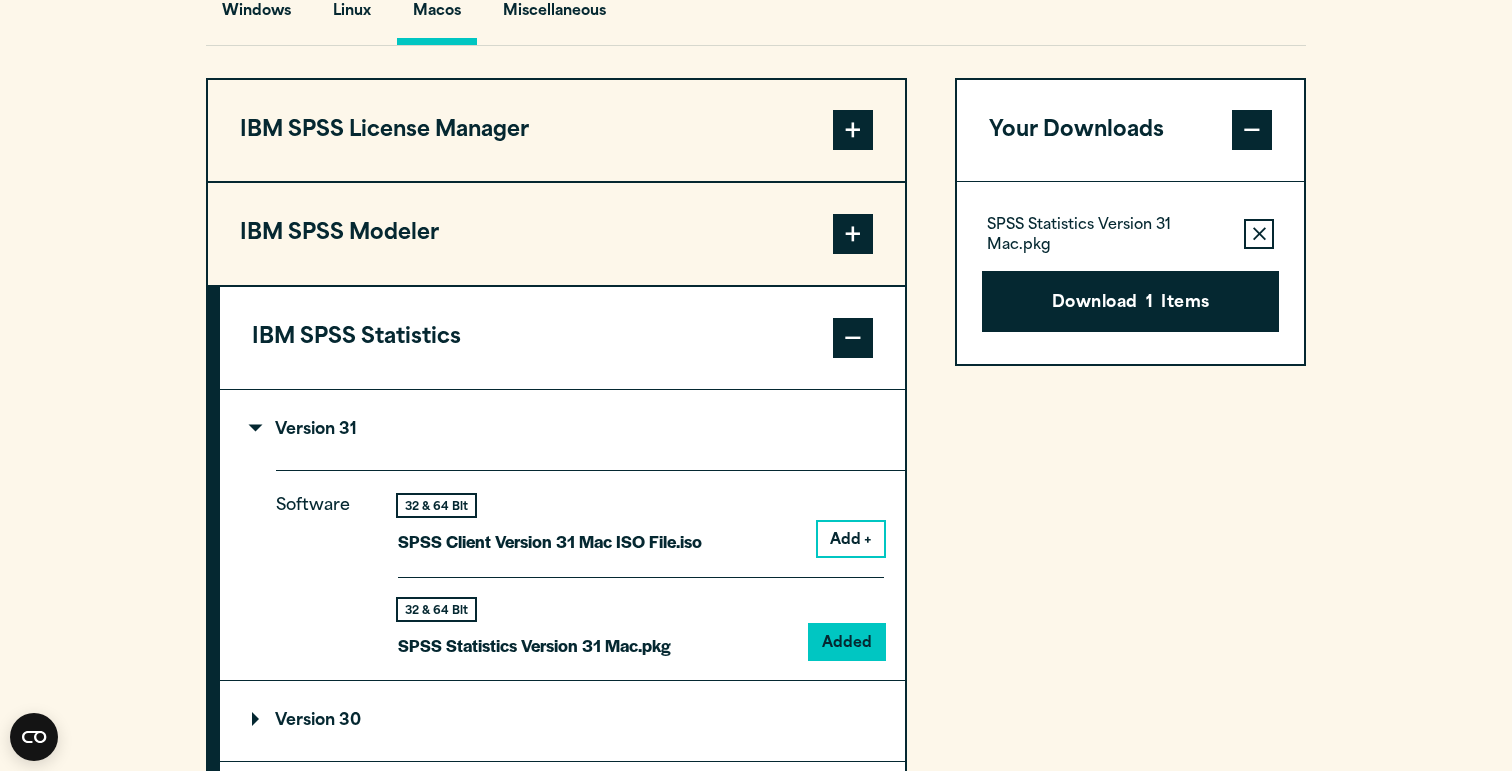 click on "IBM SPSS Modeler" at bounding box center (556, 234) 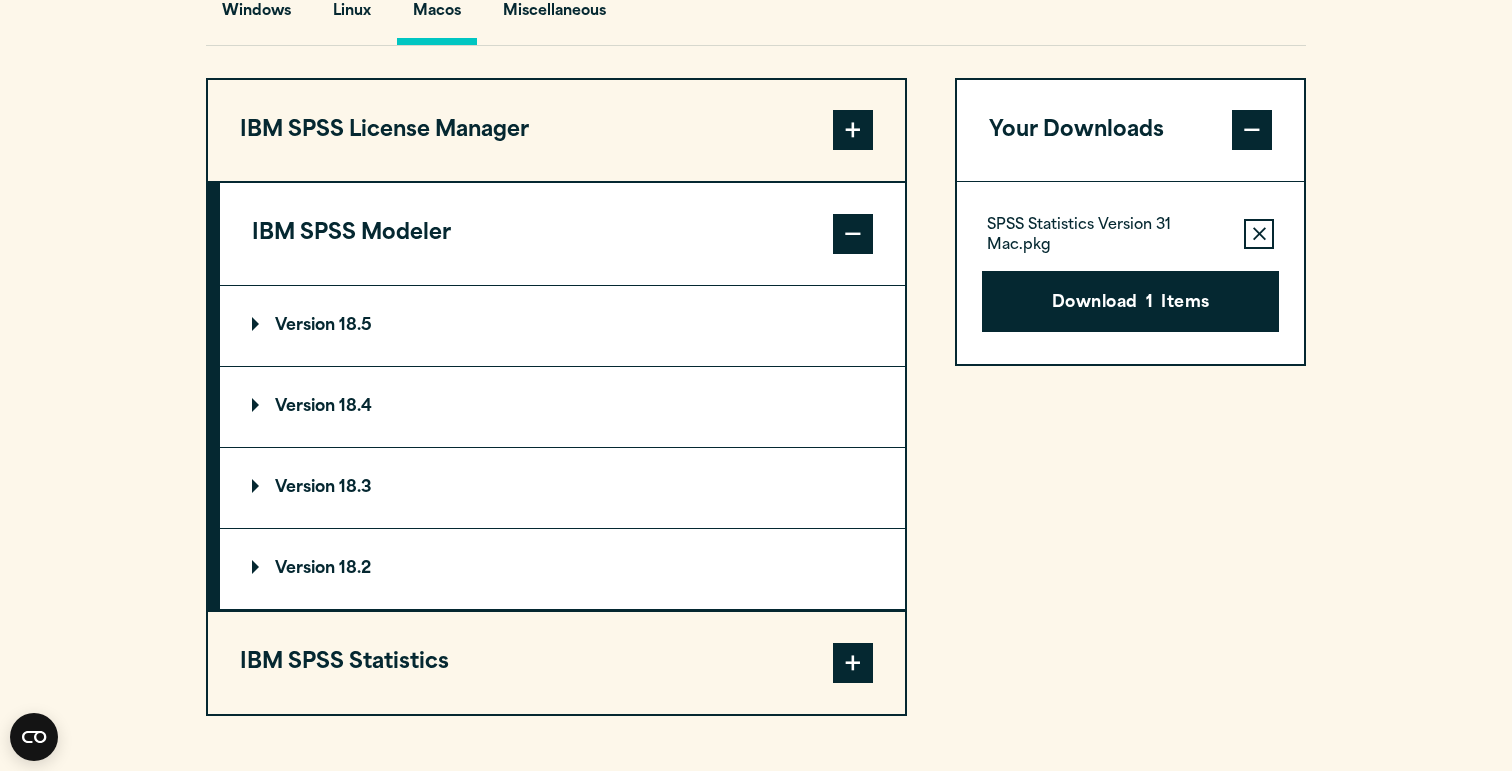 click on "IBM SPSS Modeler" at bounding box center [562, 234] 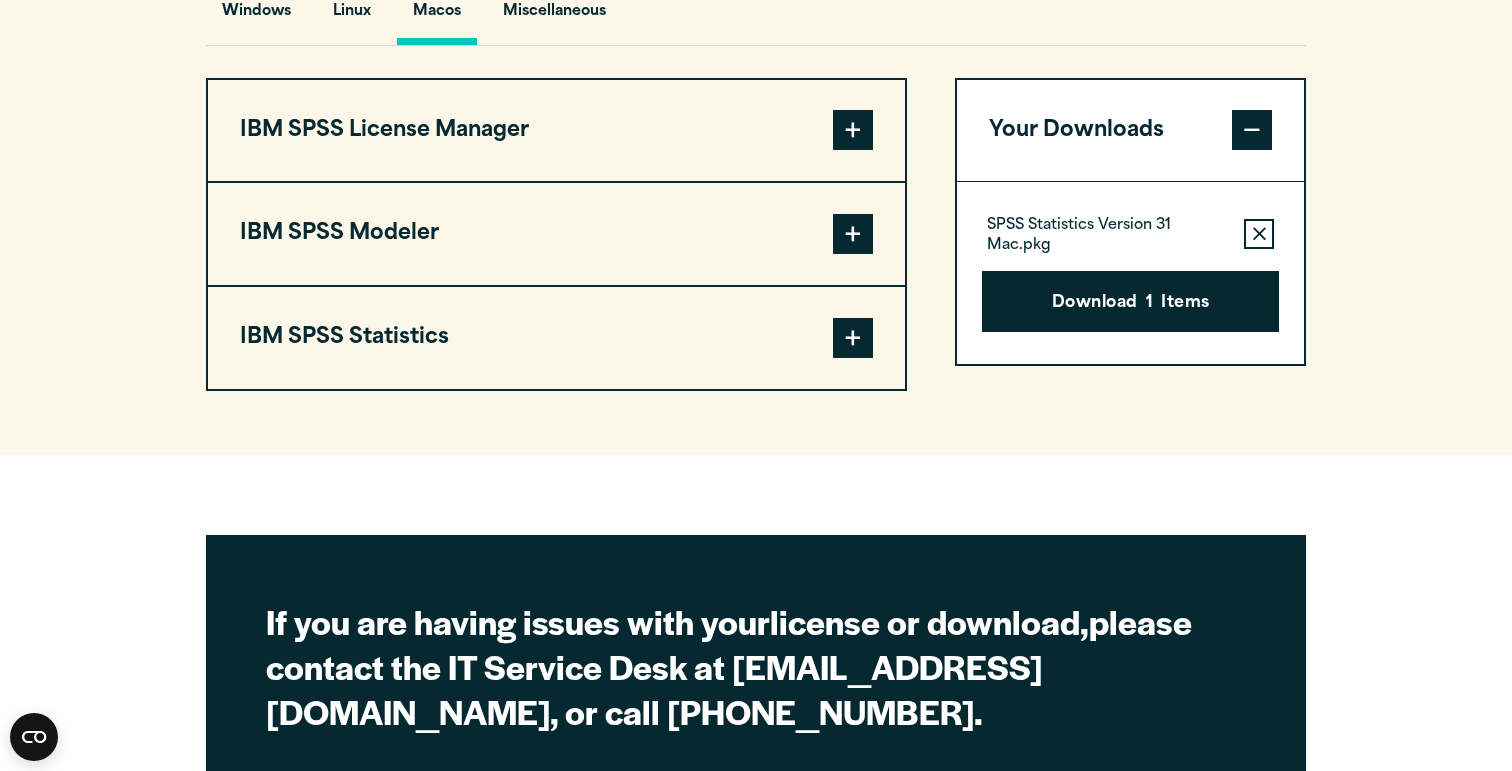 click on "IBM SPSS License Manager" at bounding box center (556, 131) 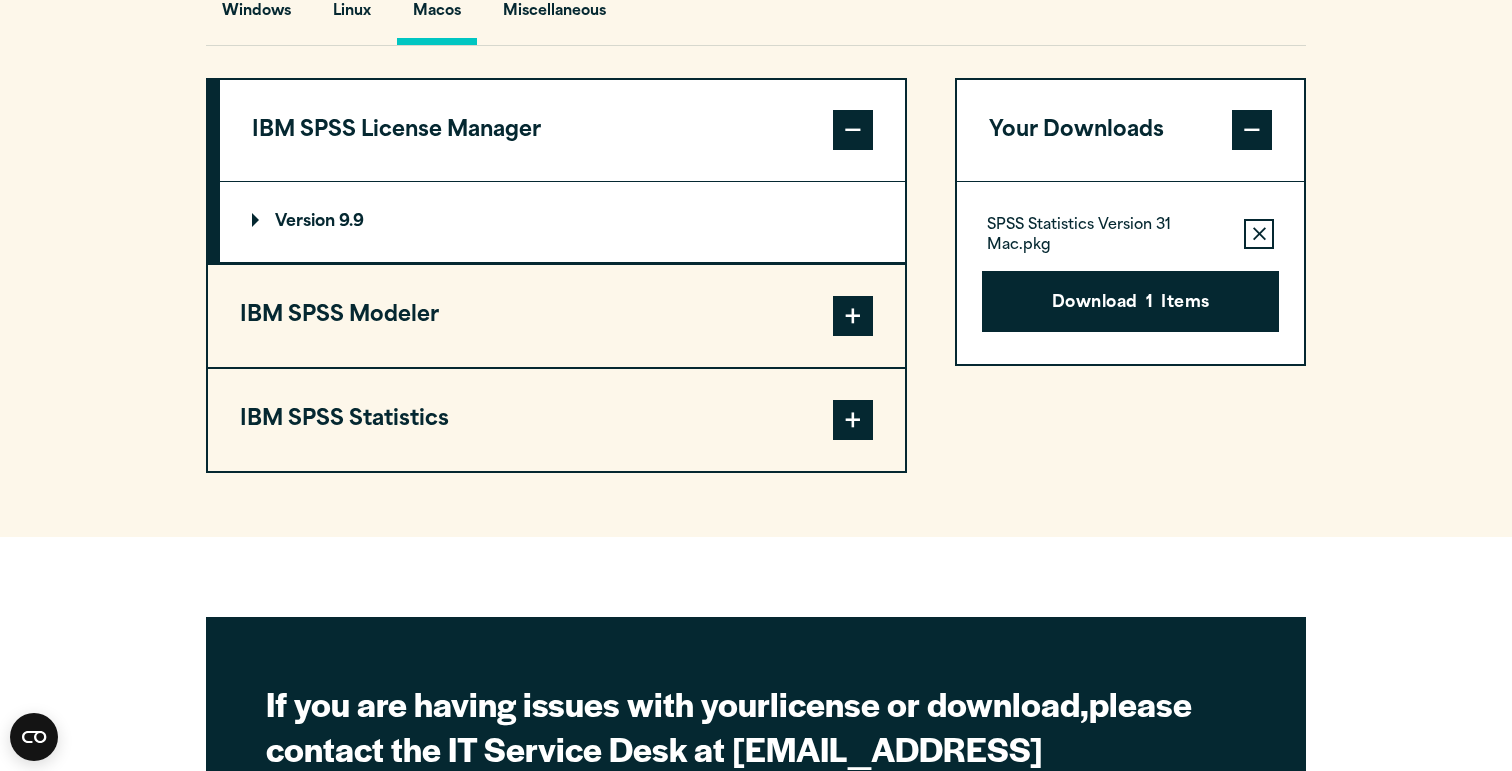 click on "Version 9.9" at bounding box center (308, 222) 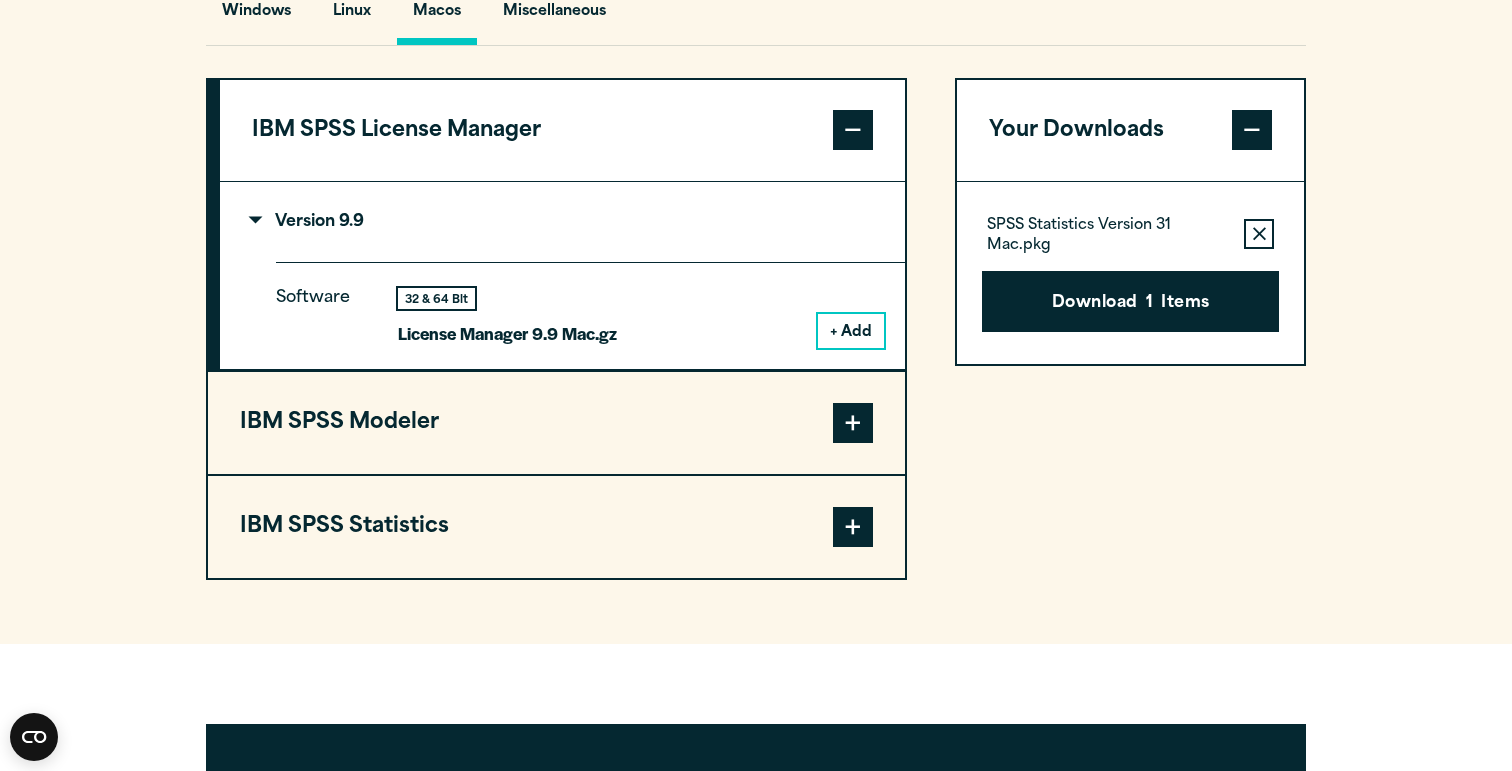 click on "IBM SPSS Modeler" at bounding box center [556, 423] 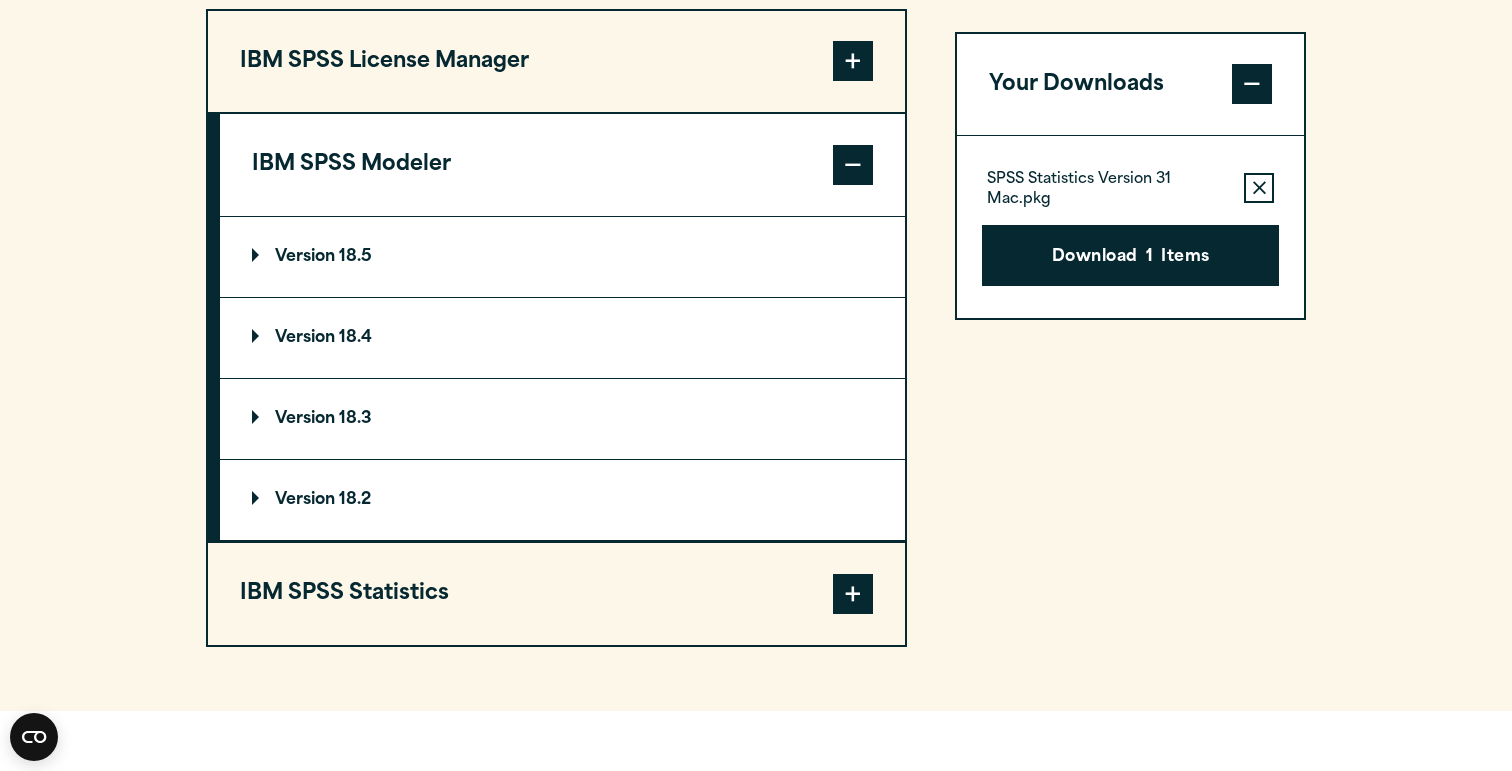click on "IBM SPSS Statistics" at bounding box center [556, 594] 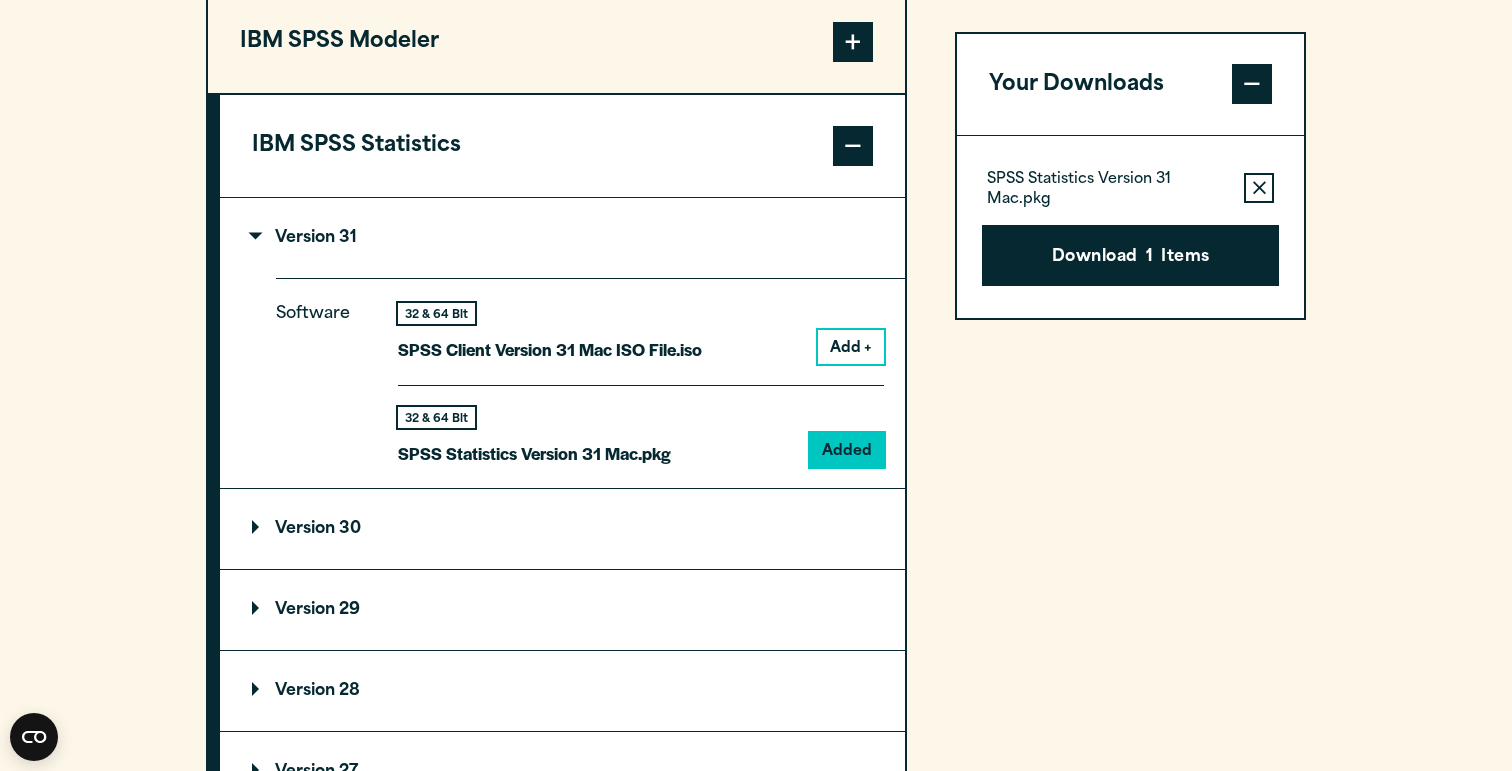 scroll, scrollTop: 1687, scrollLeft: 0, axis: vertical 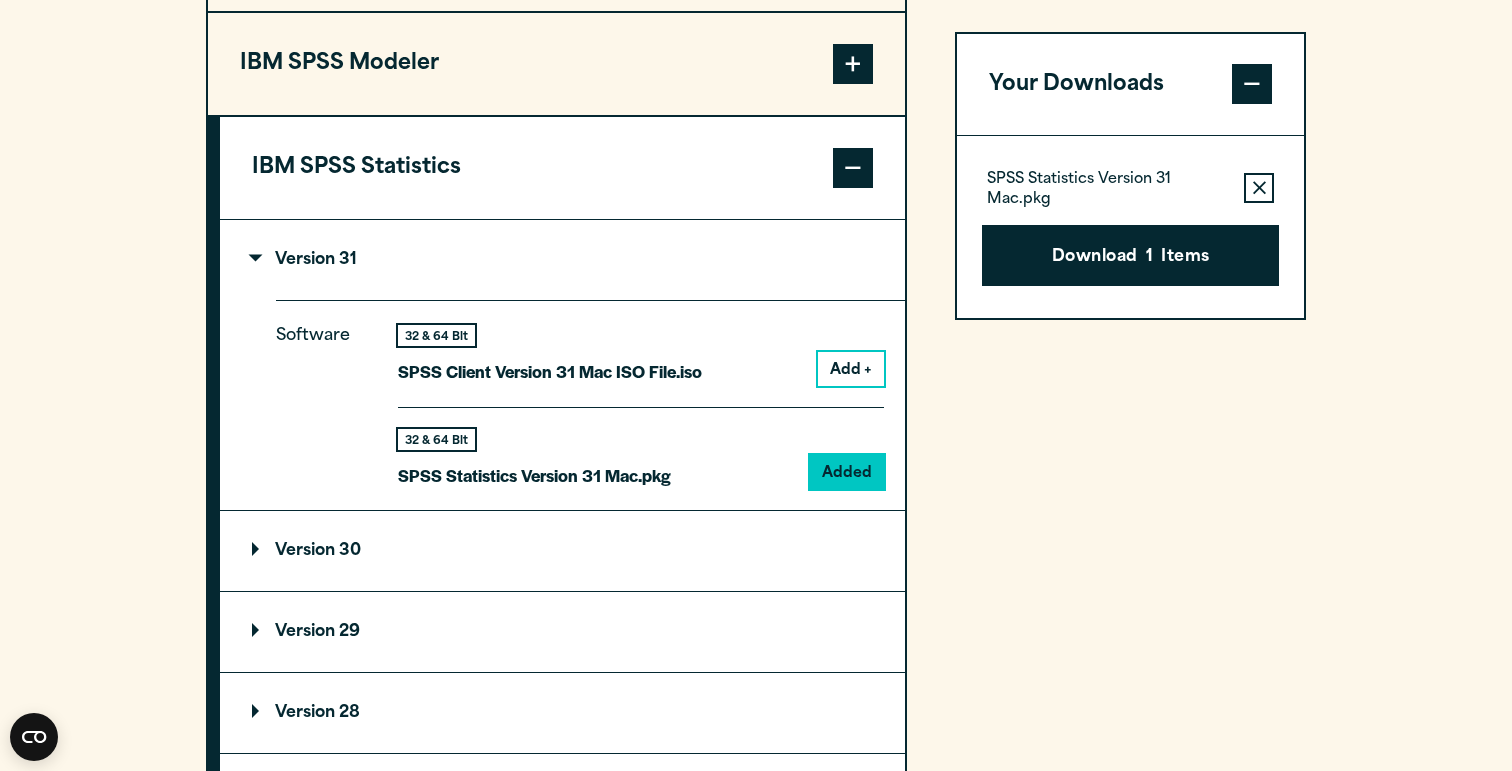 click on "Add +" at bounding box center (851, 369) 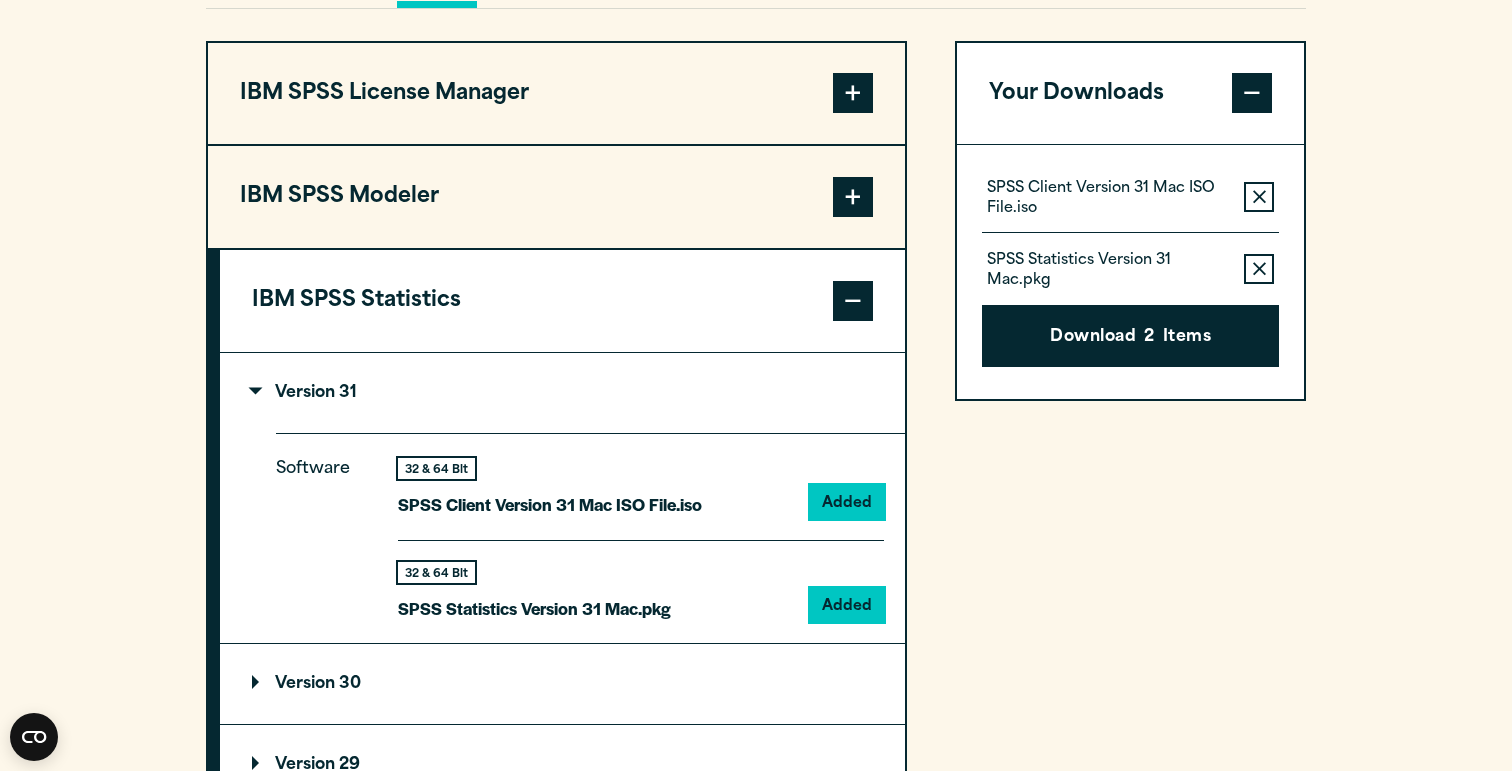 scroll, scrollTop: 1528, scrollLeft: 0, axis: vertical 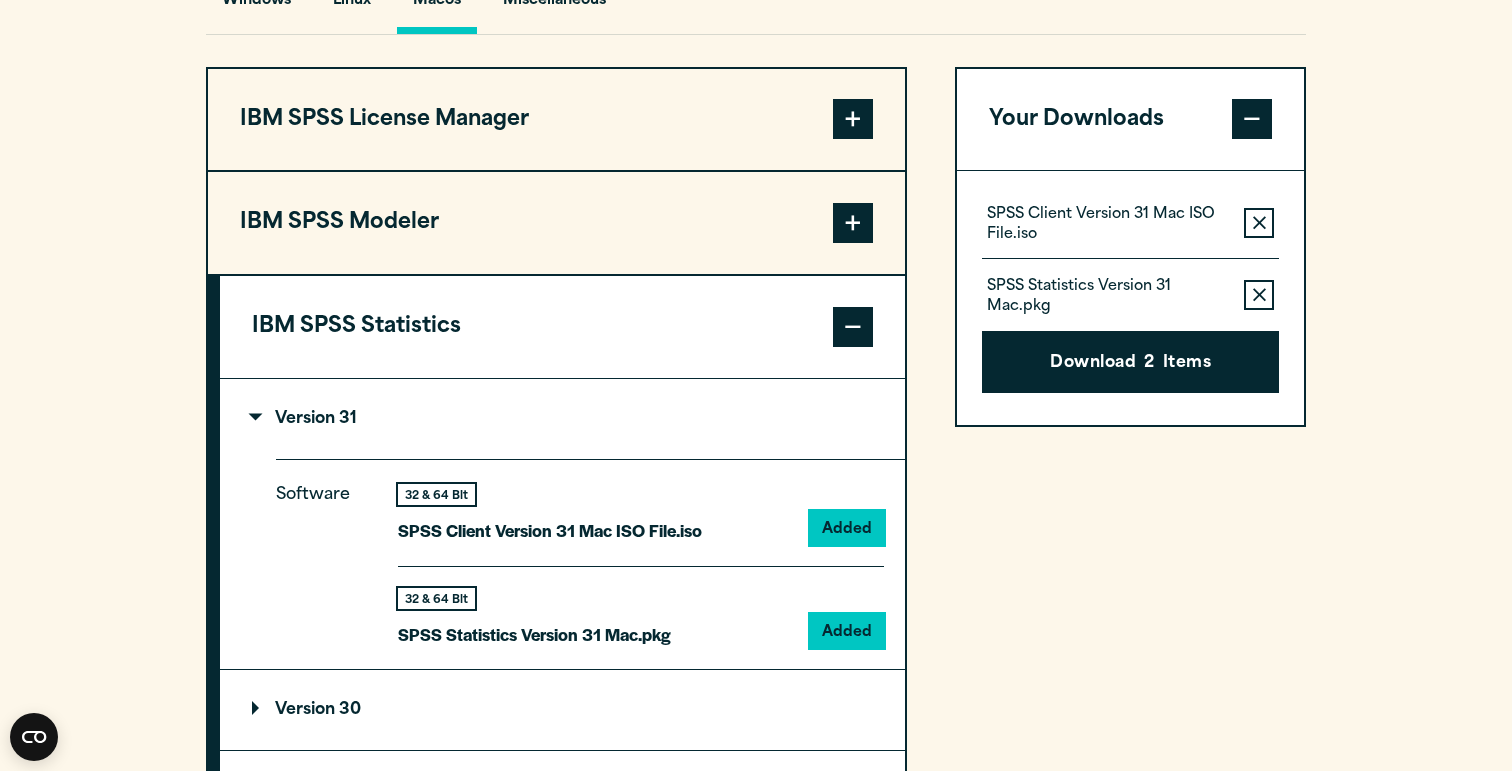 click on "IBM SPSS Modeler" at bounding box center [556, 223] 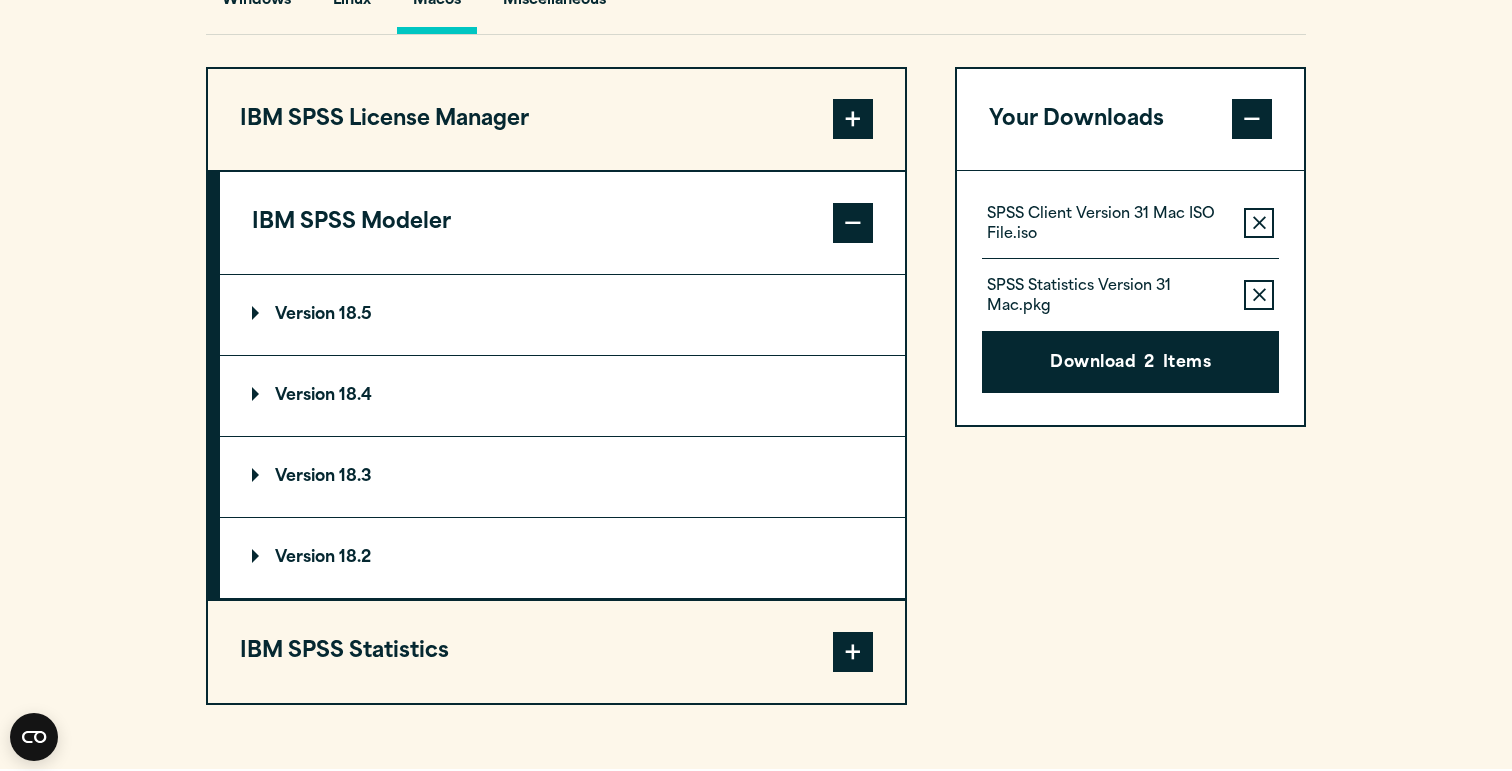 click on "Version 18.5" at bounding box center (312, 315) 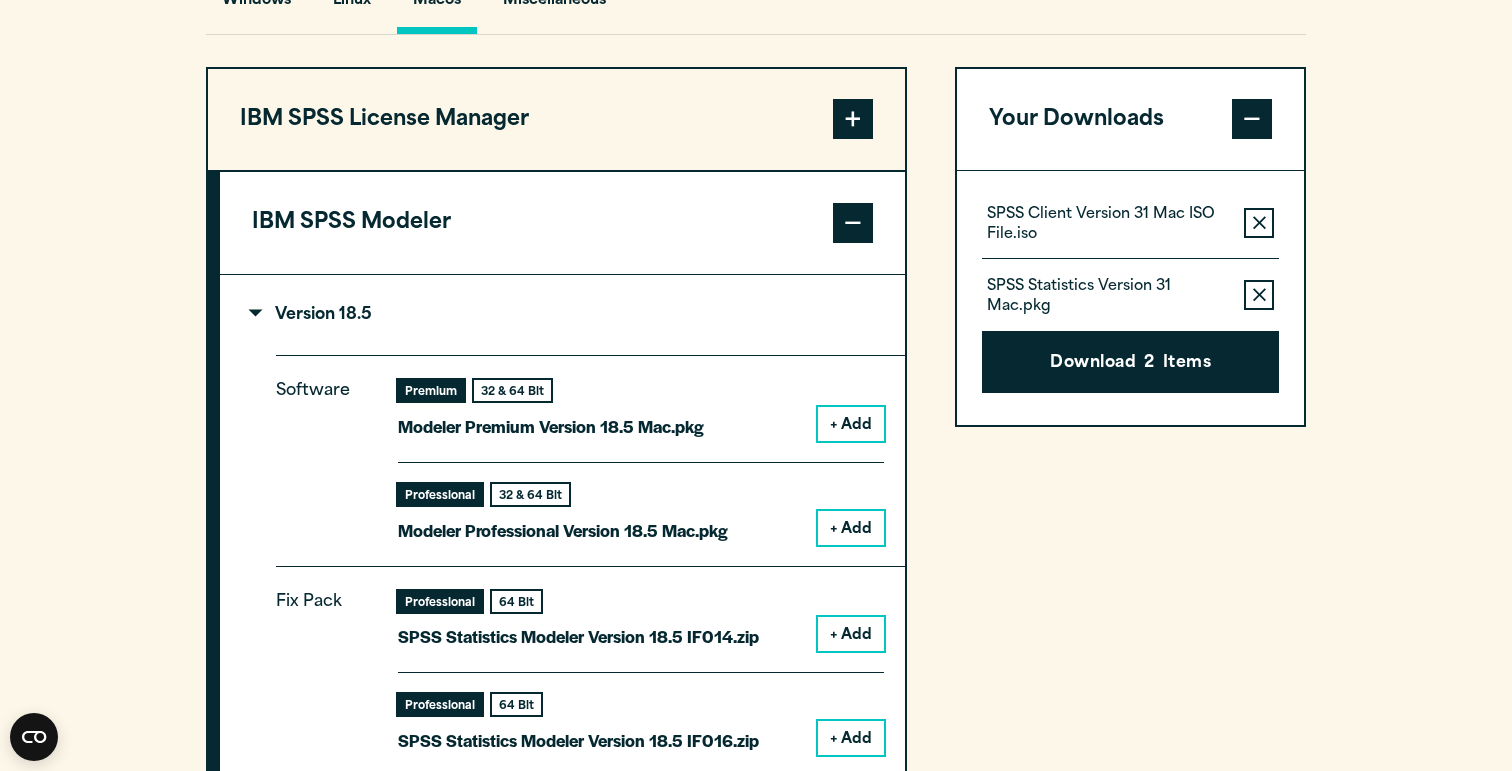 click on "+ Add" at bounding box center (851, 424) 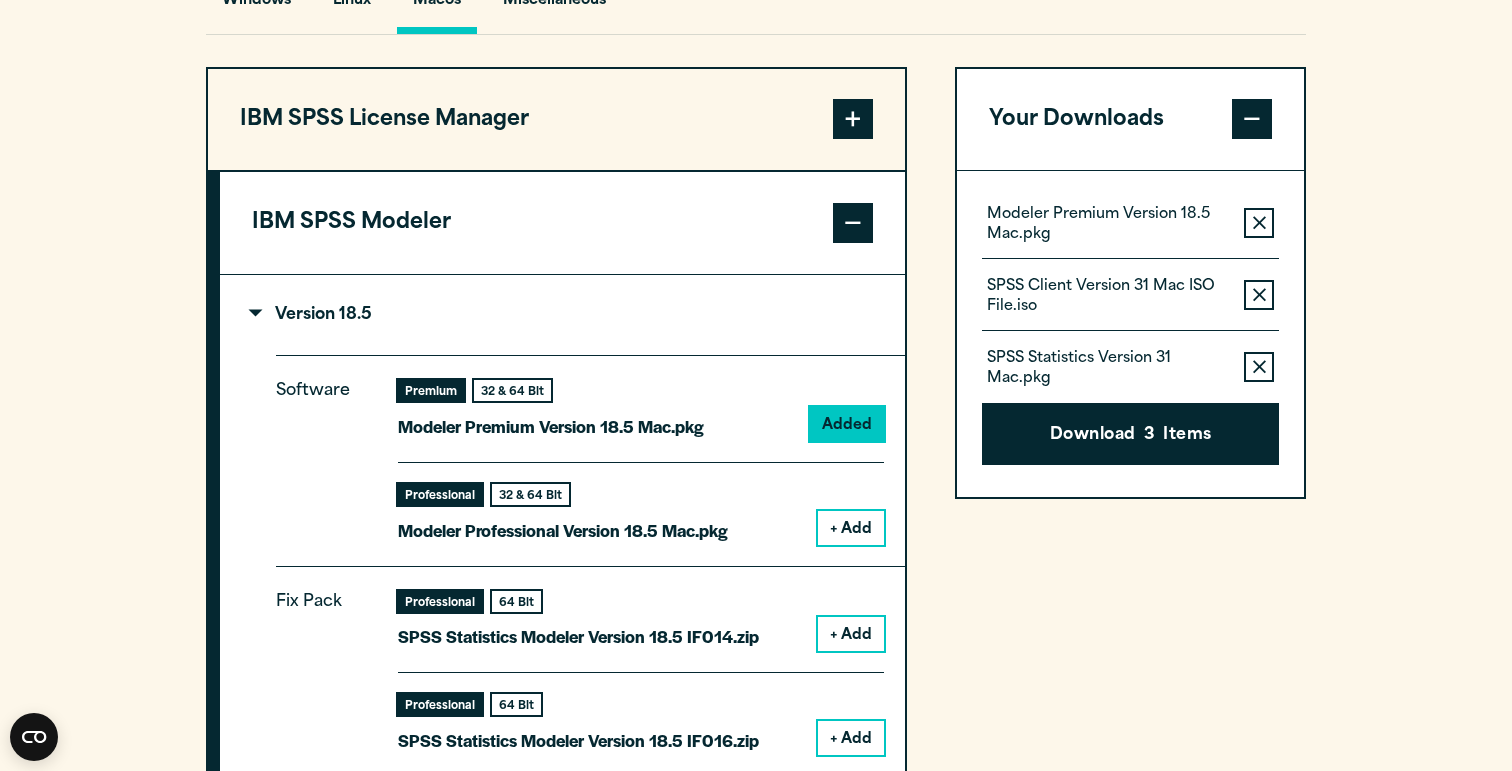 click on "IBM SPSS License Manager" at bounding box center (556, 120) 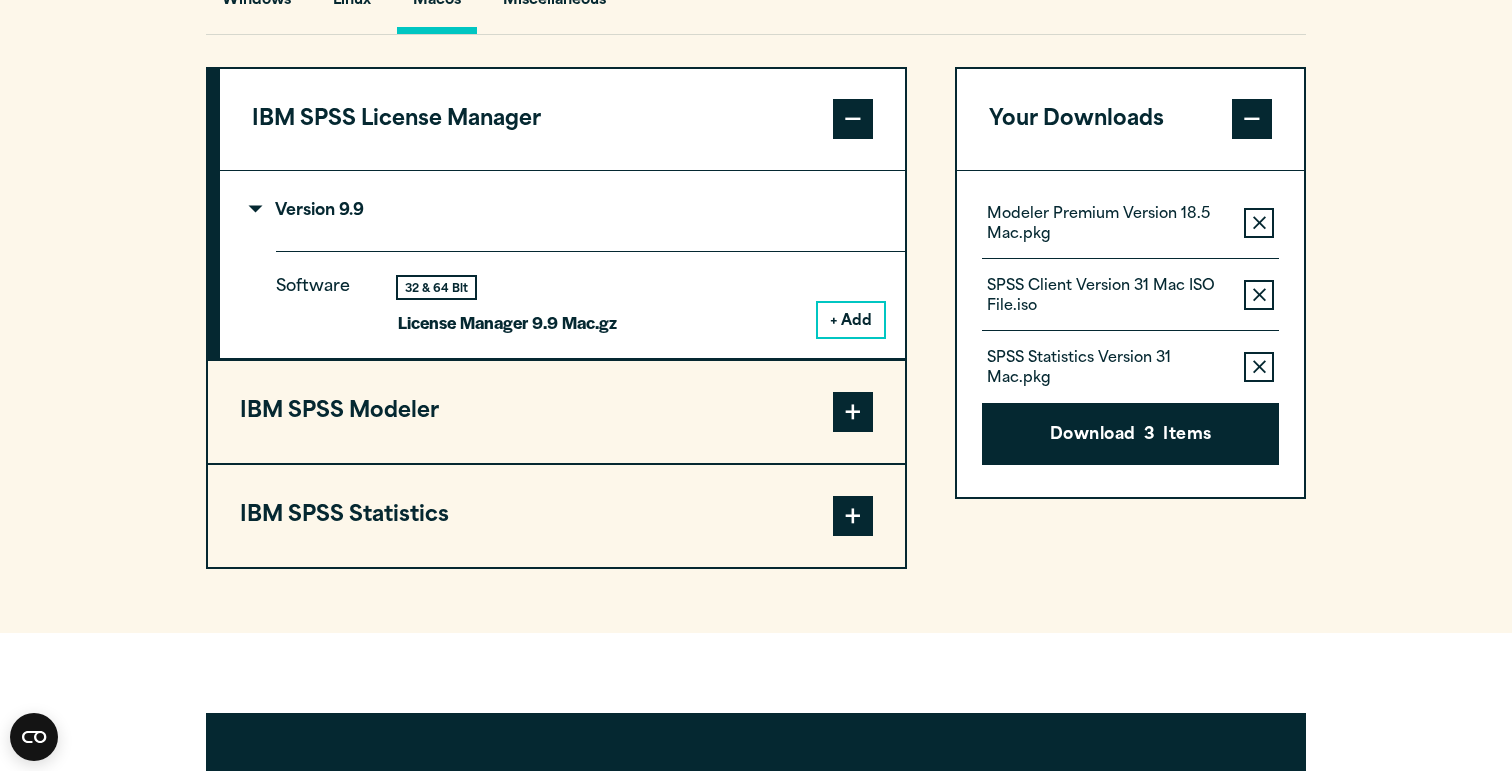 click on "+ Add" at bounding box center [851, 320] 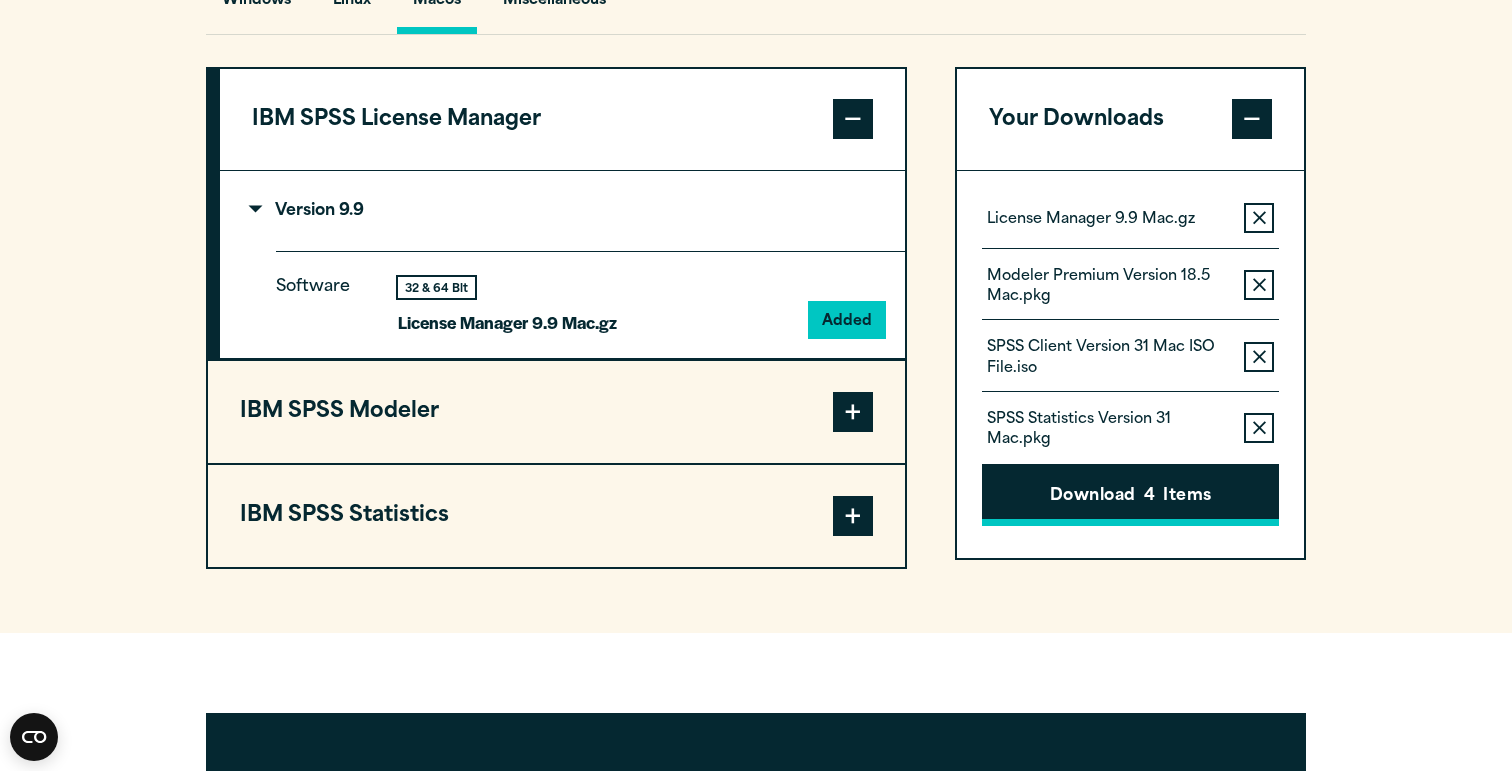 click on "Download  4  Items" at bounding box center (1130, 495) 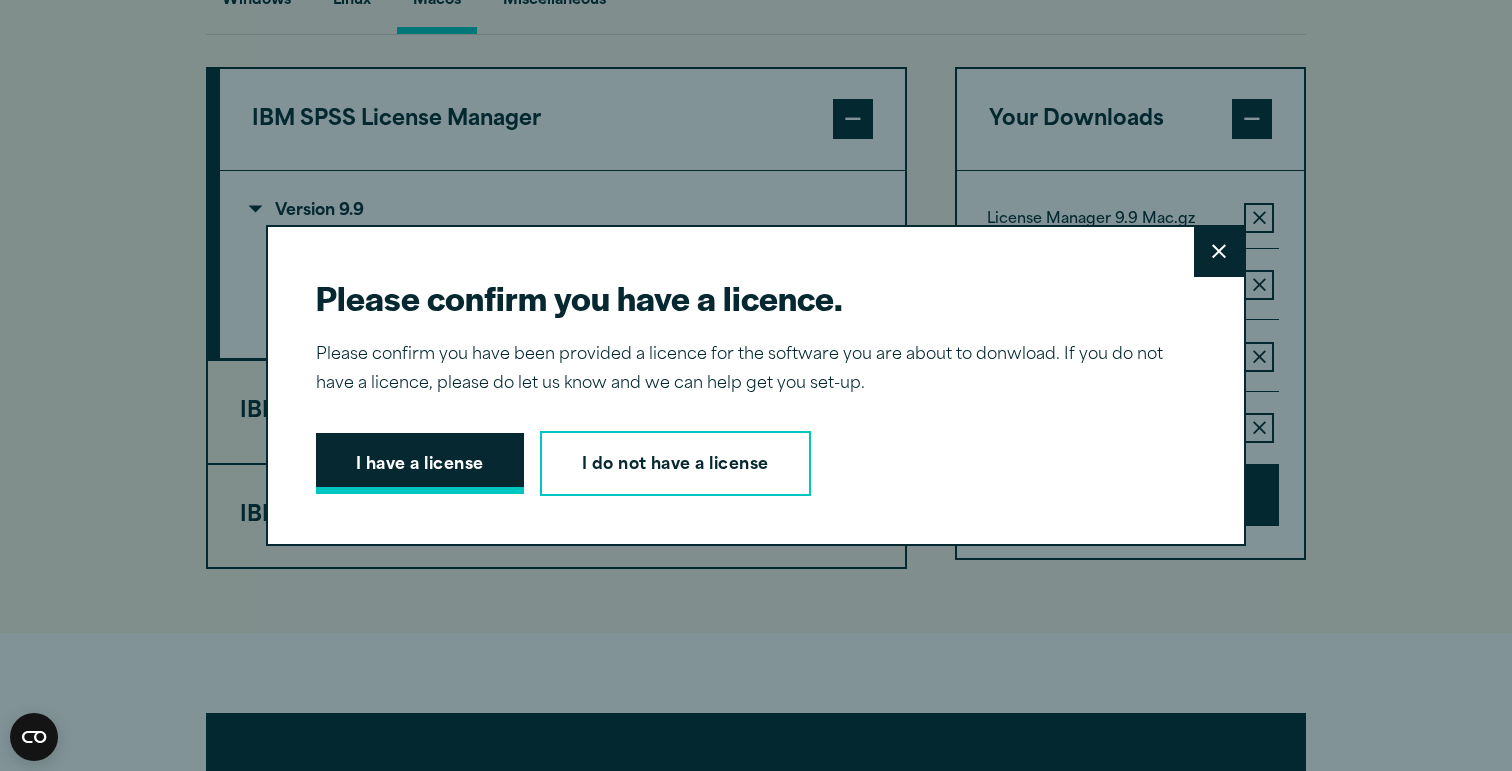 click on "I have a license" at bounding box center [420, 464] 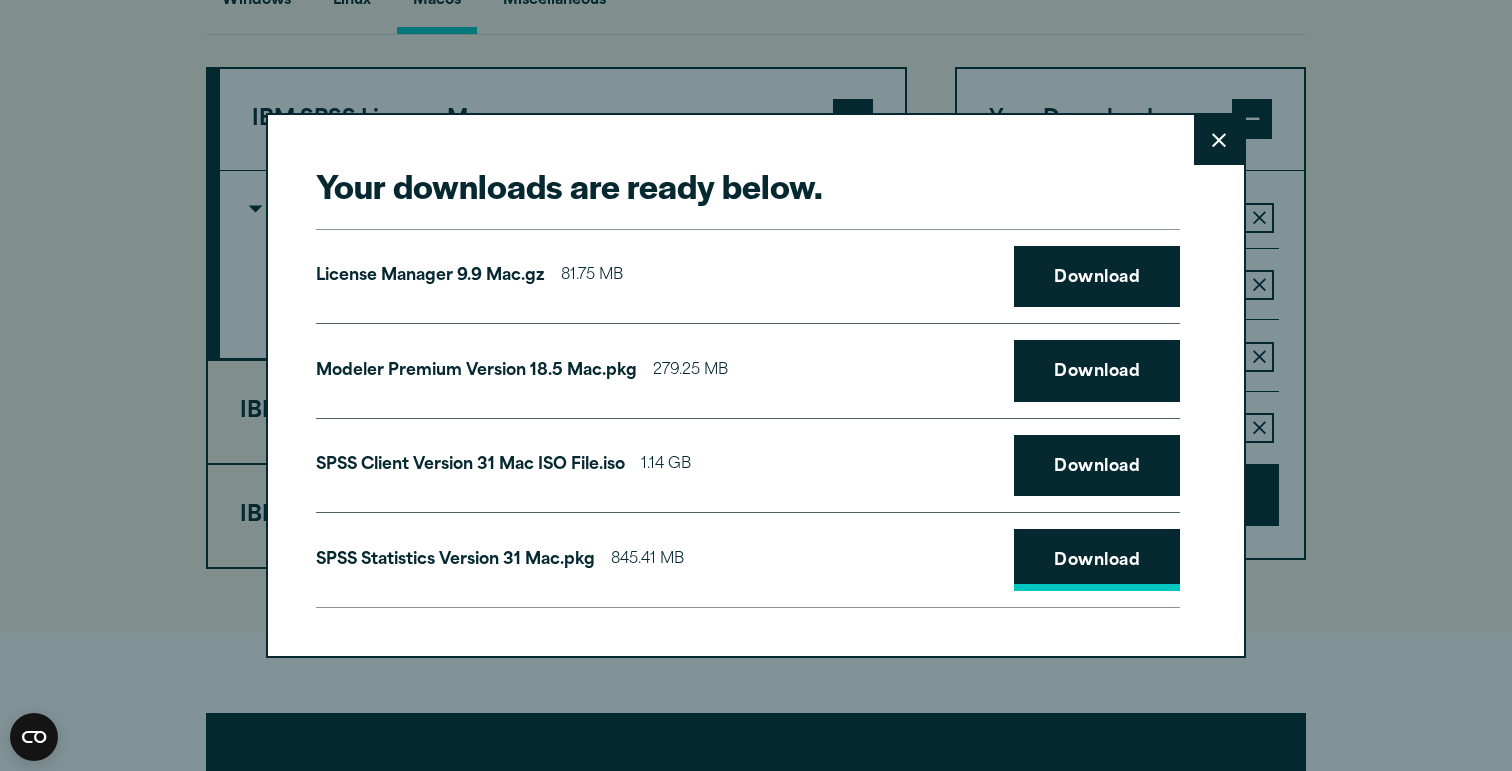click on "Download" at bounding box center [1097, 560] 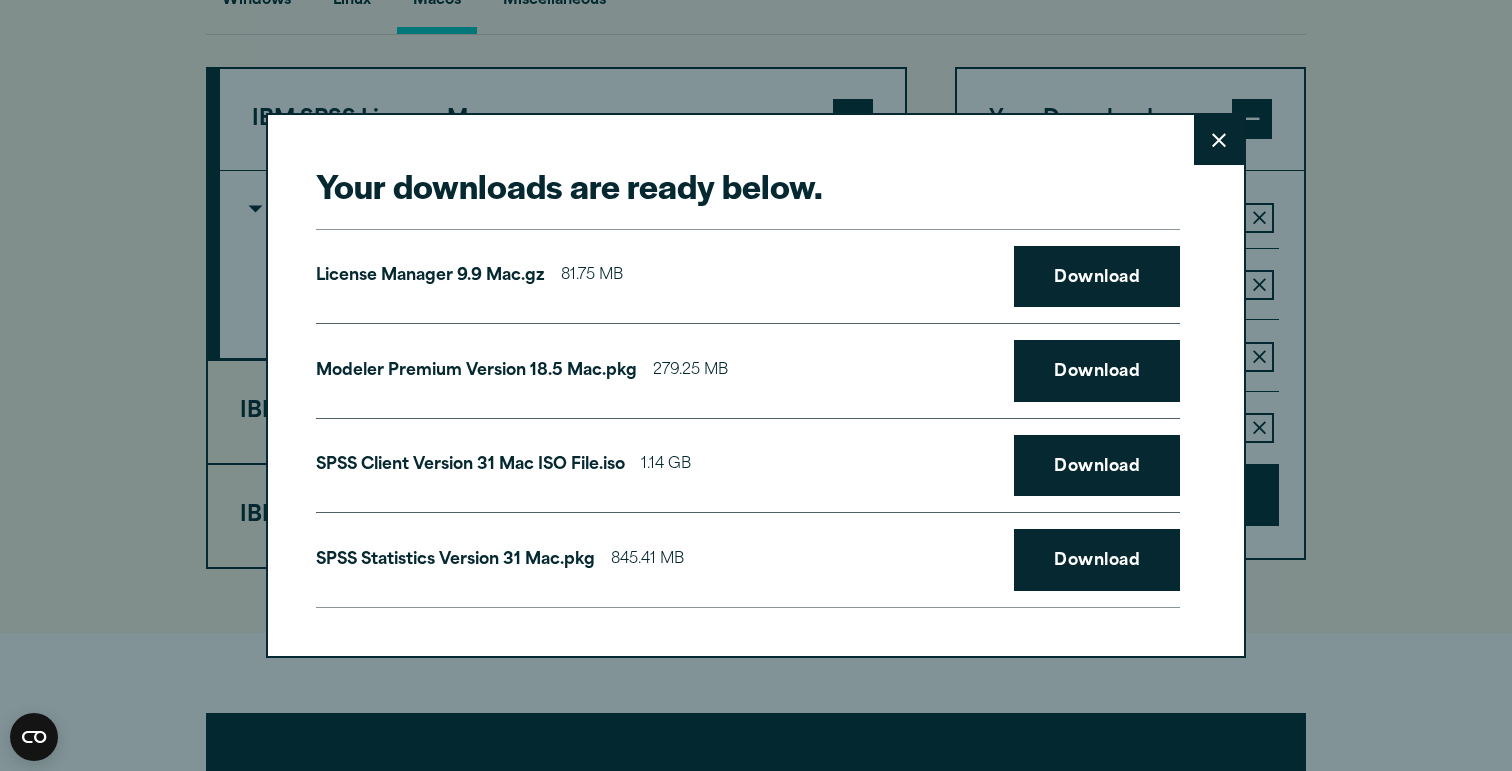 click 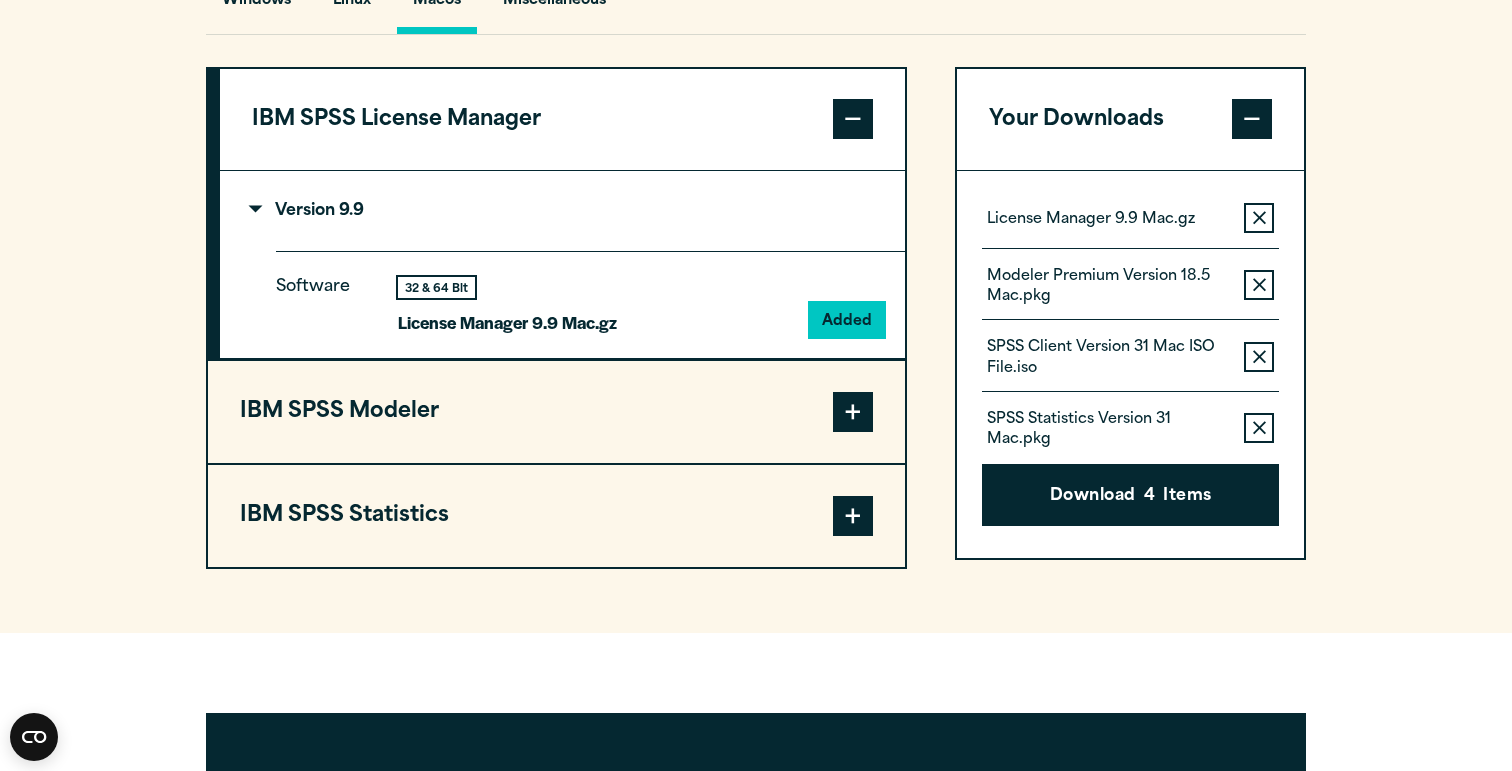 click on "IBM SPSS Statistics" at bounding box center [556, 516] 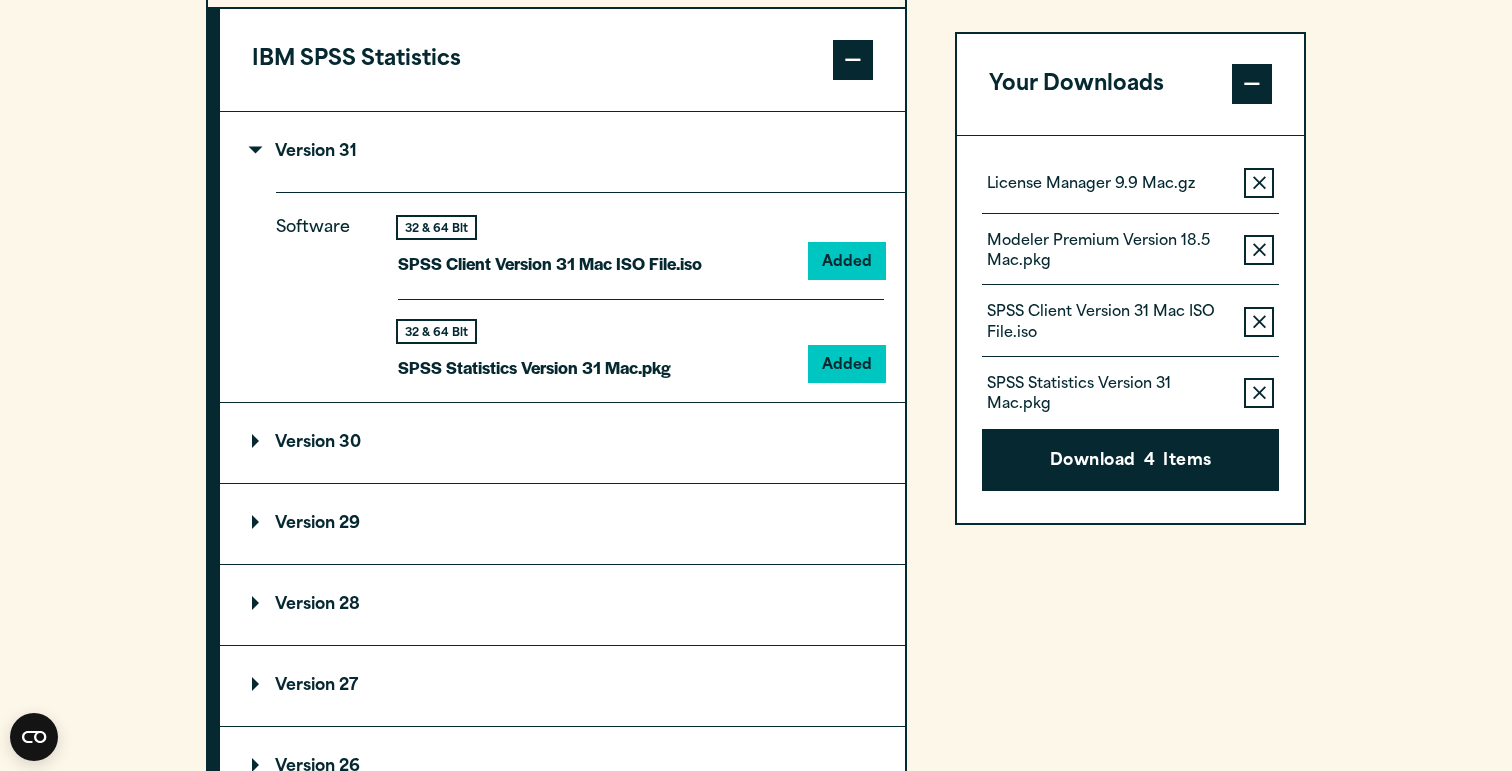 scroll, scrollTop: 1796, scrollLeft: 0, axis: vertical 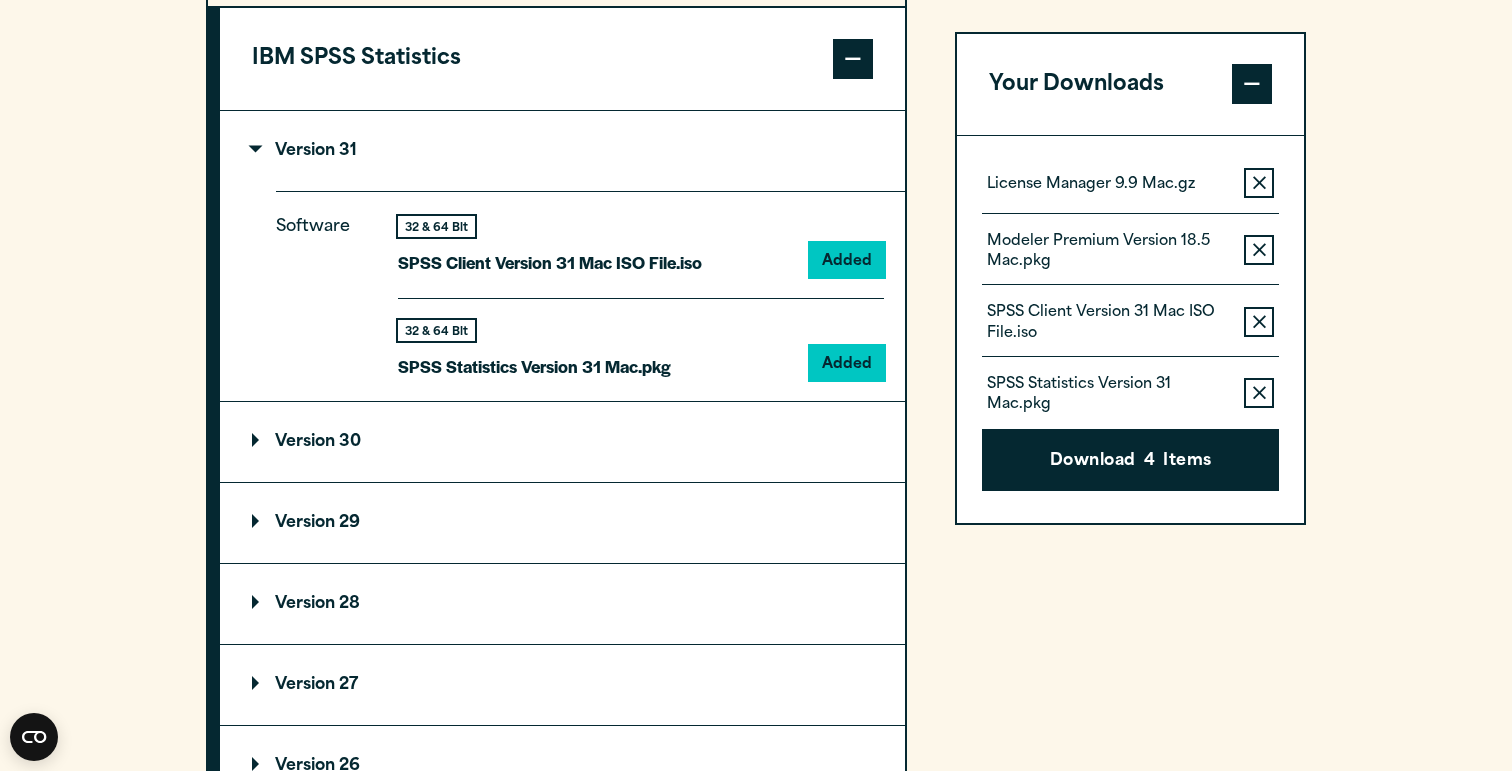 click on "Version 29" at bounding box center [306, 523] 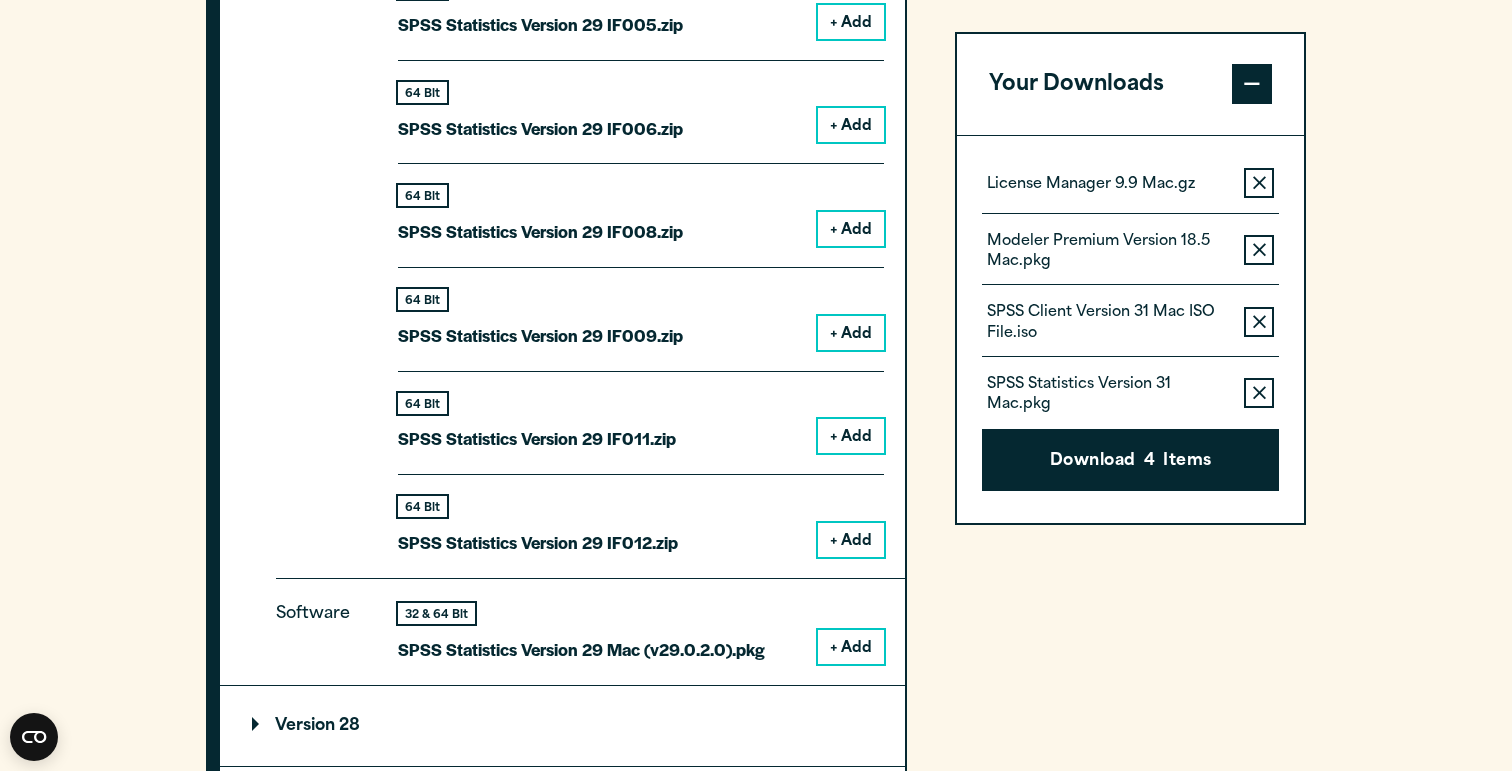 scroll, scrollTop: 2729, scrollLeft: 0, axis: vertical 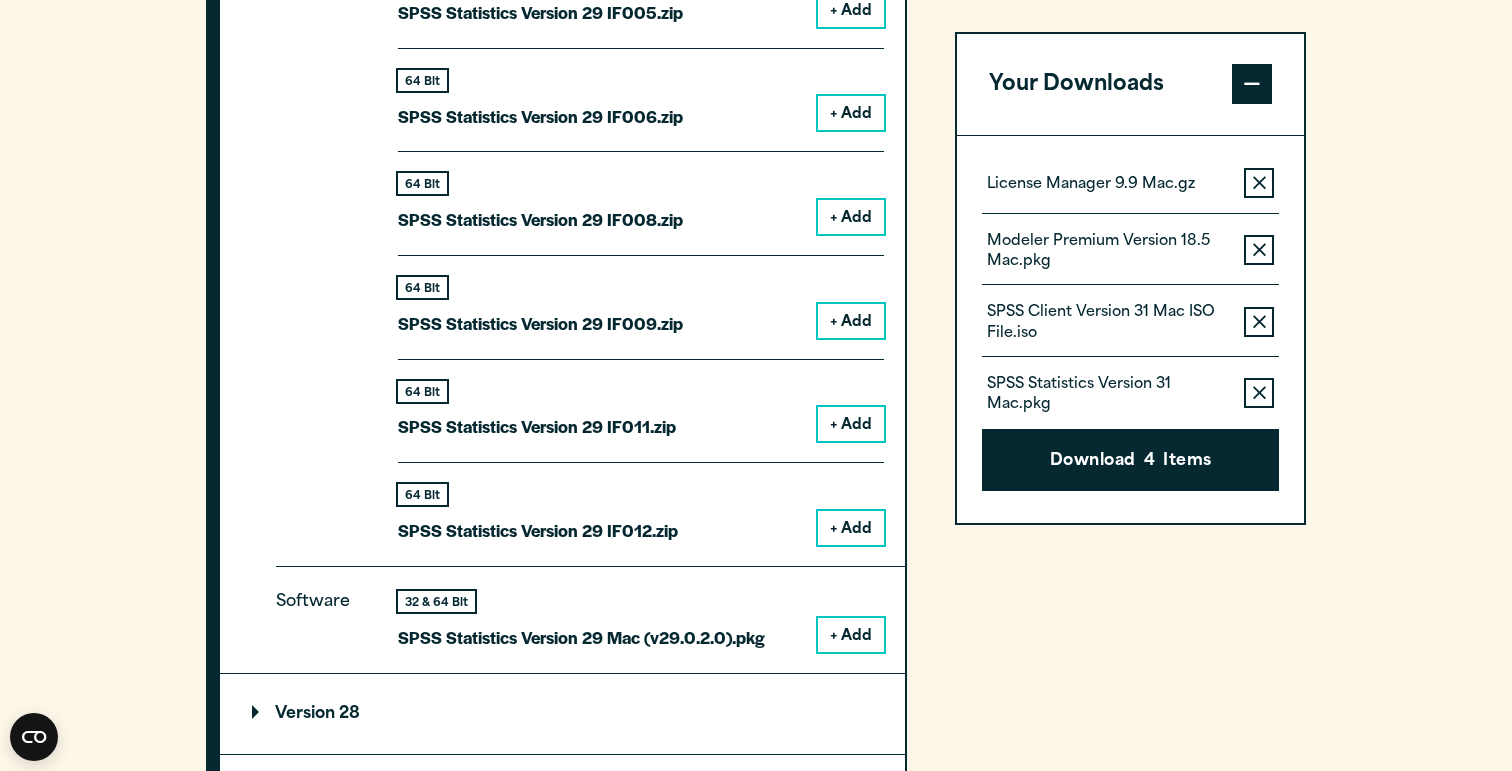 click on "+ Add" at bounding box center (851, 635) 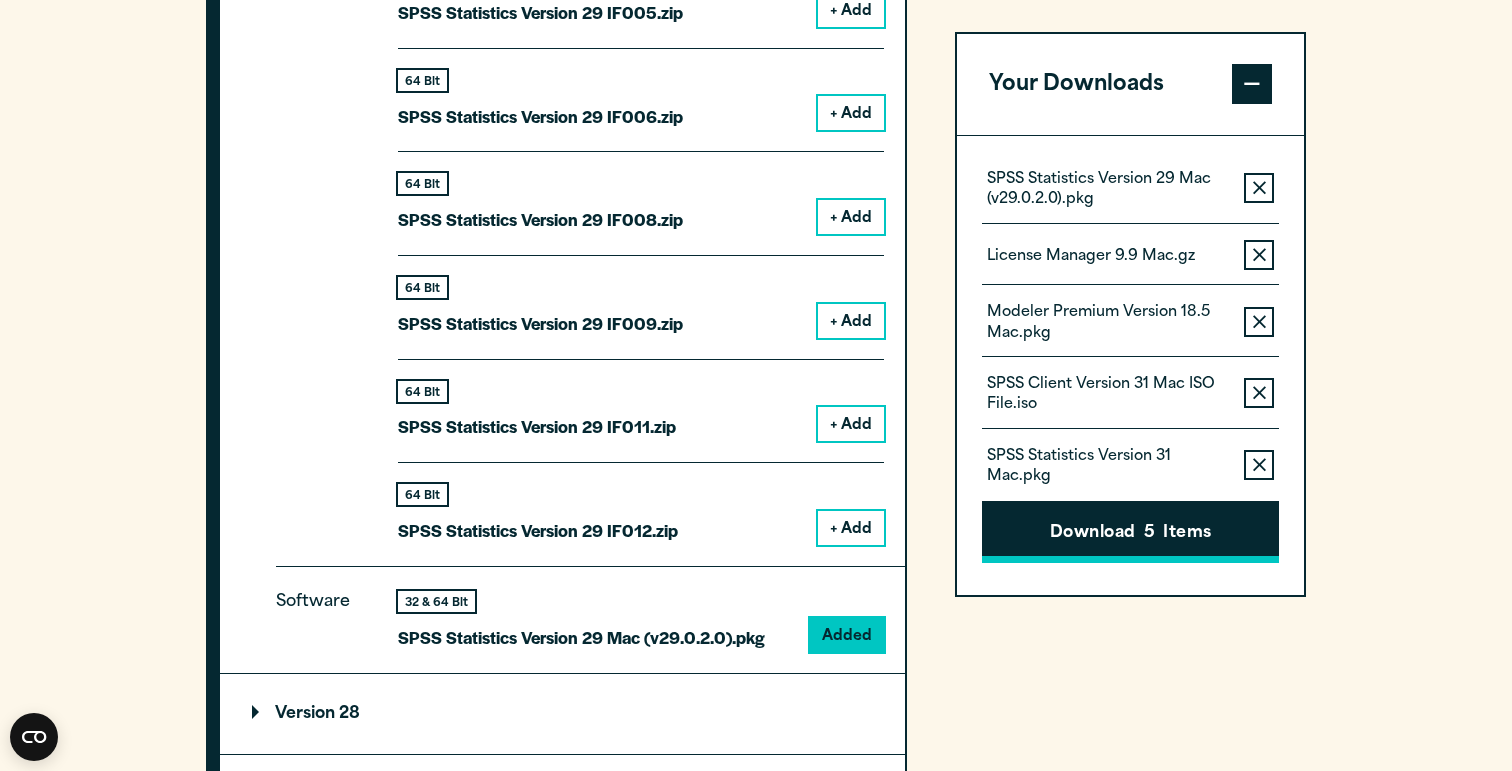 click on "Download  5  Items" at bounding box center [1130, 533] 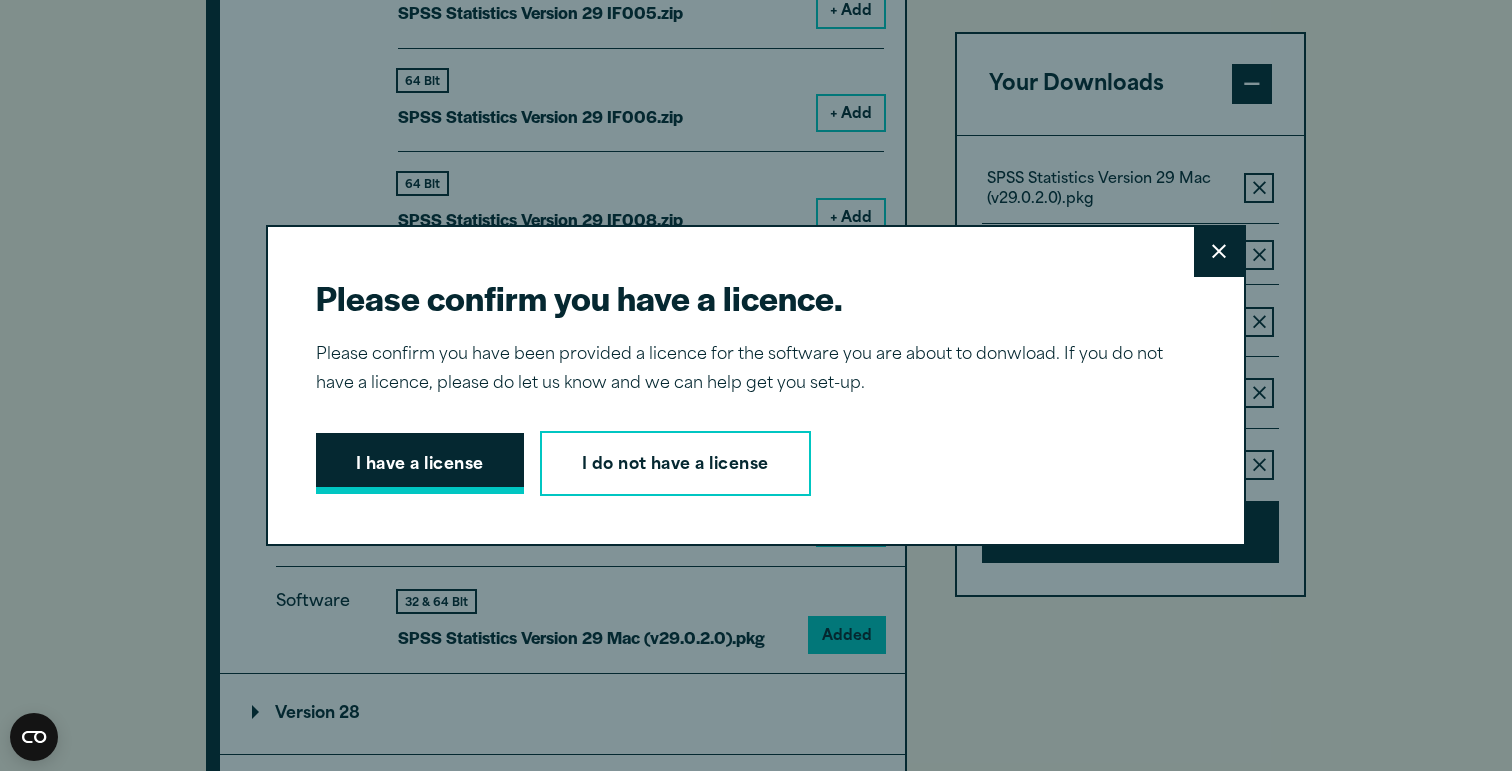 click on "I have a license" at bounding box center (420, 464) 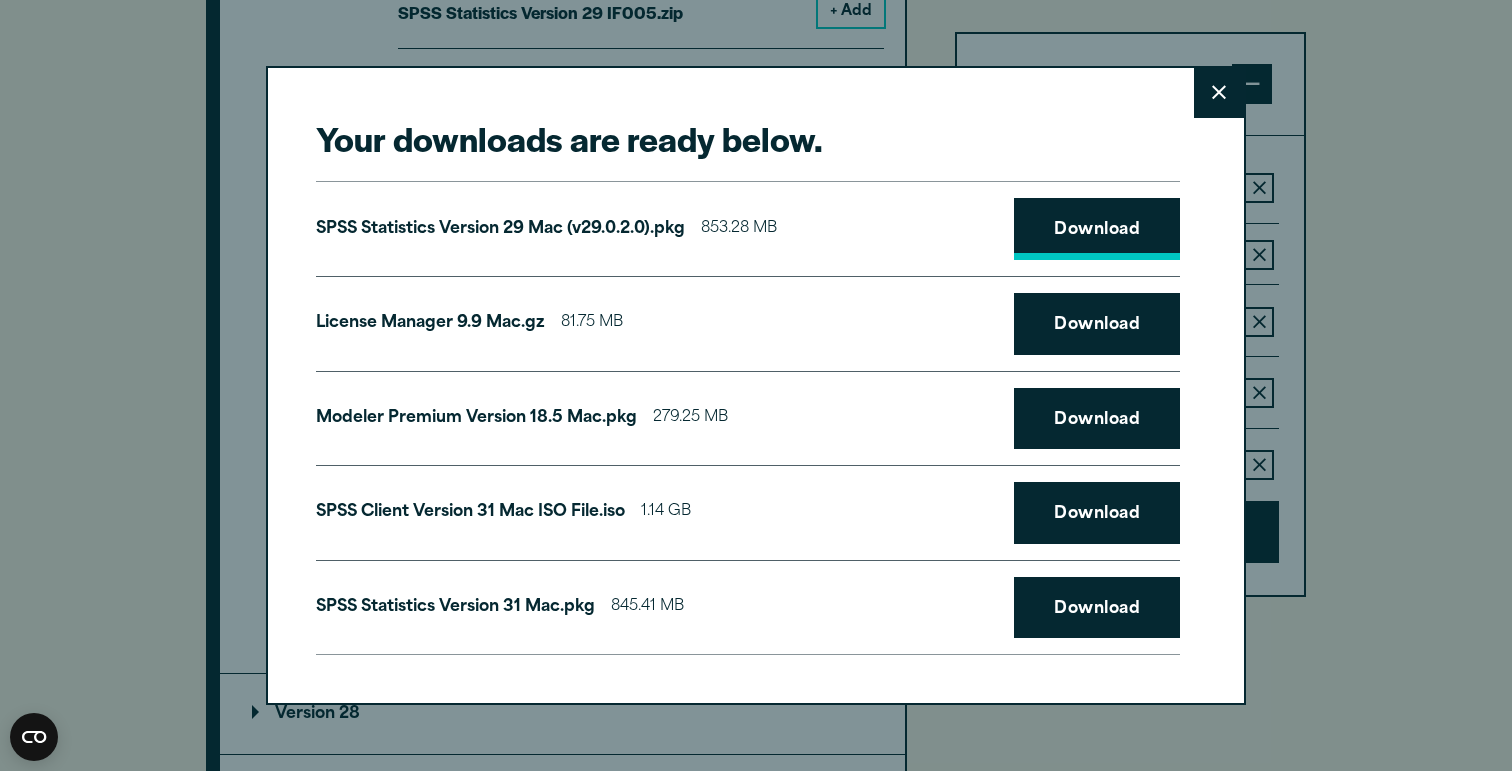 click on "Download" at bounding box center [1097, 229] 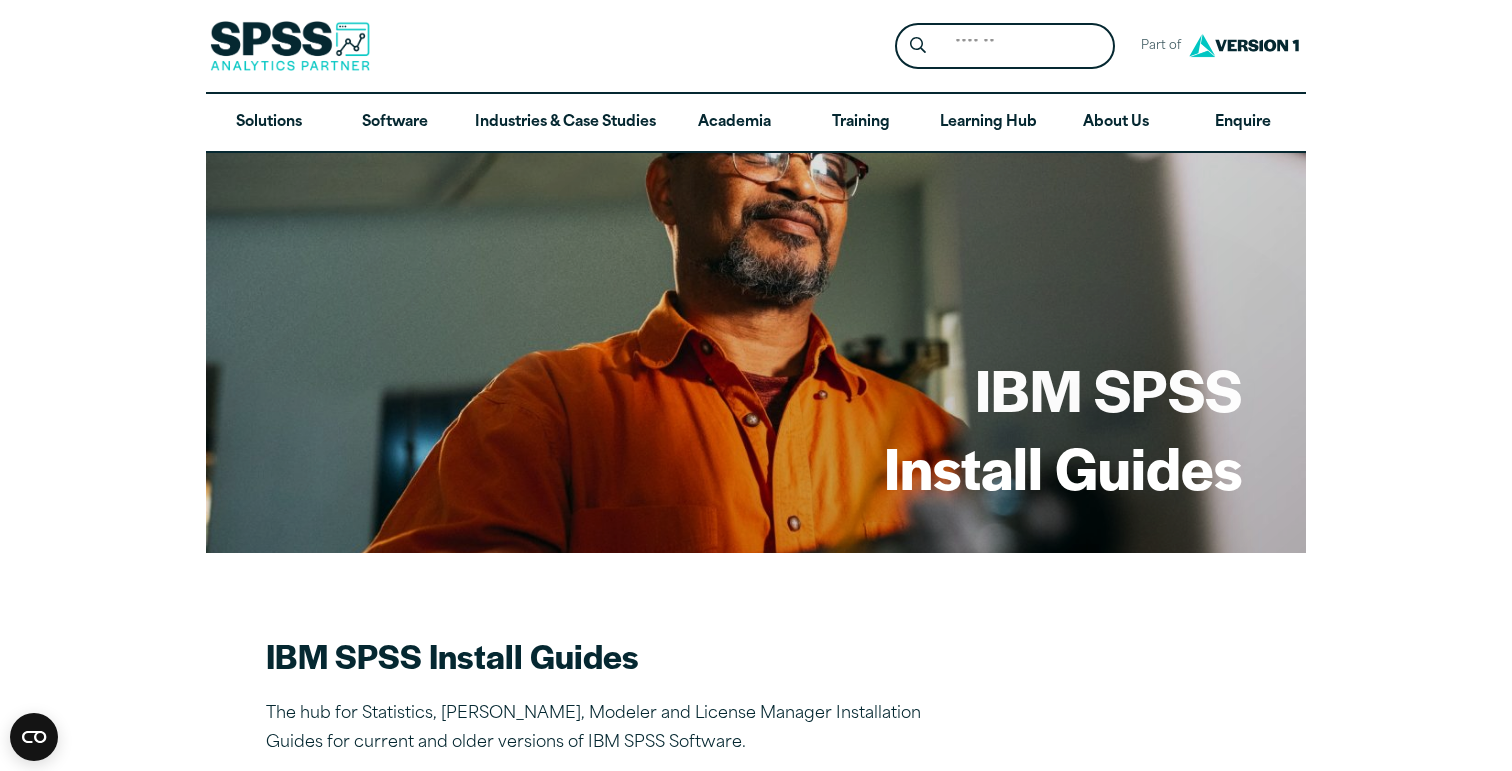 scroll, scrollTop: 0, scrollLeft: 0, axis: both 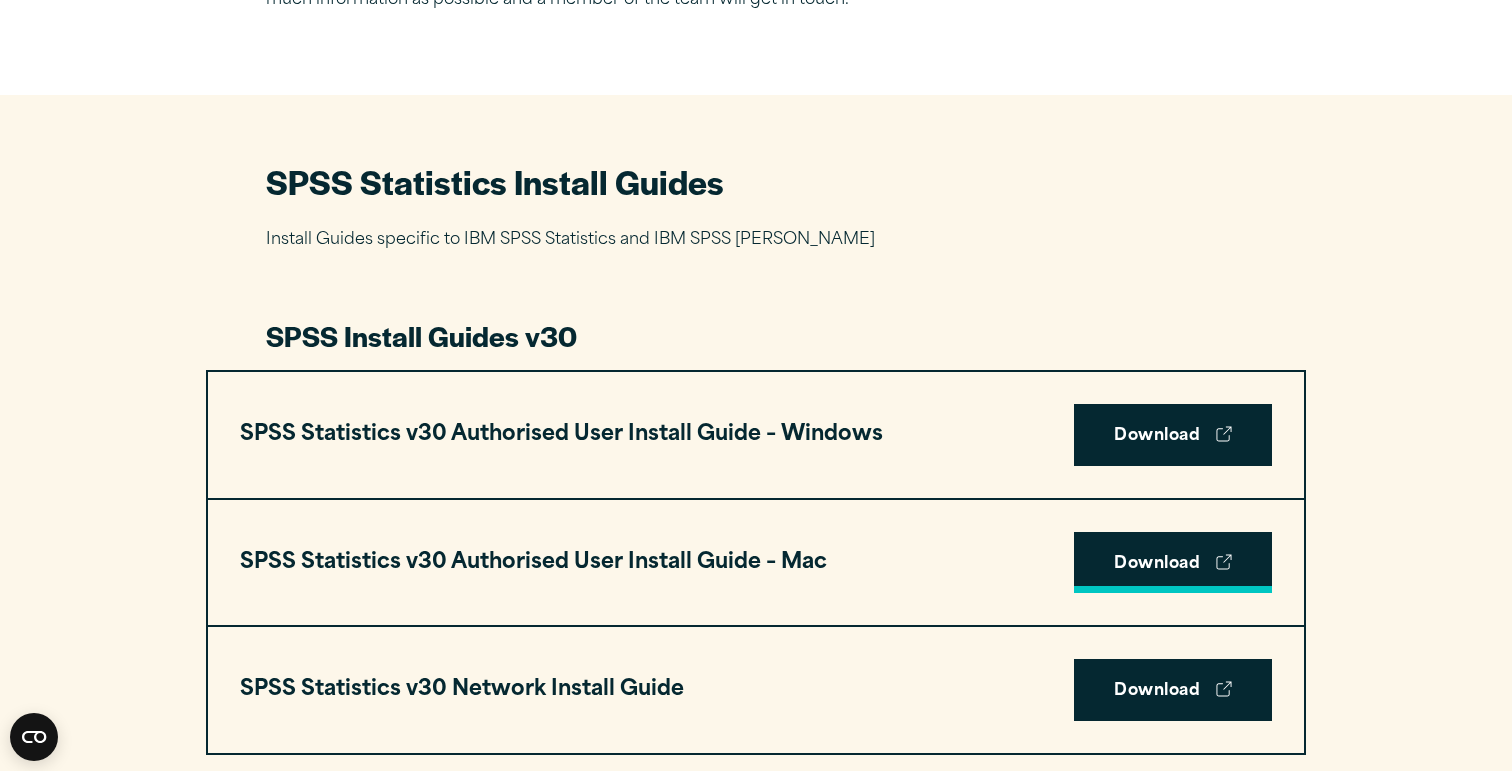 click on "Download" at bounding box center [1173, 563] 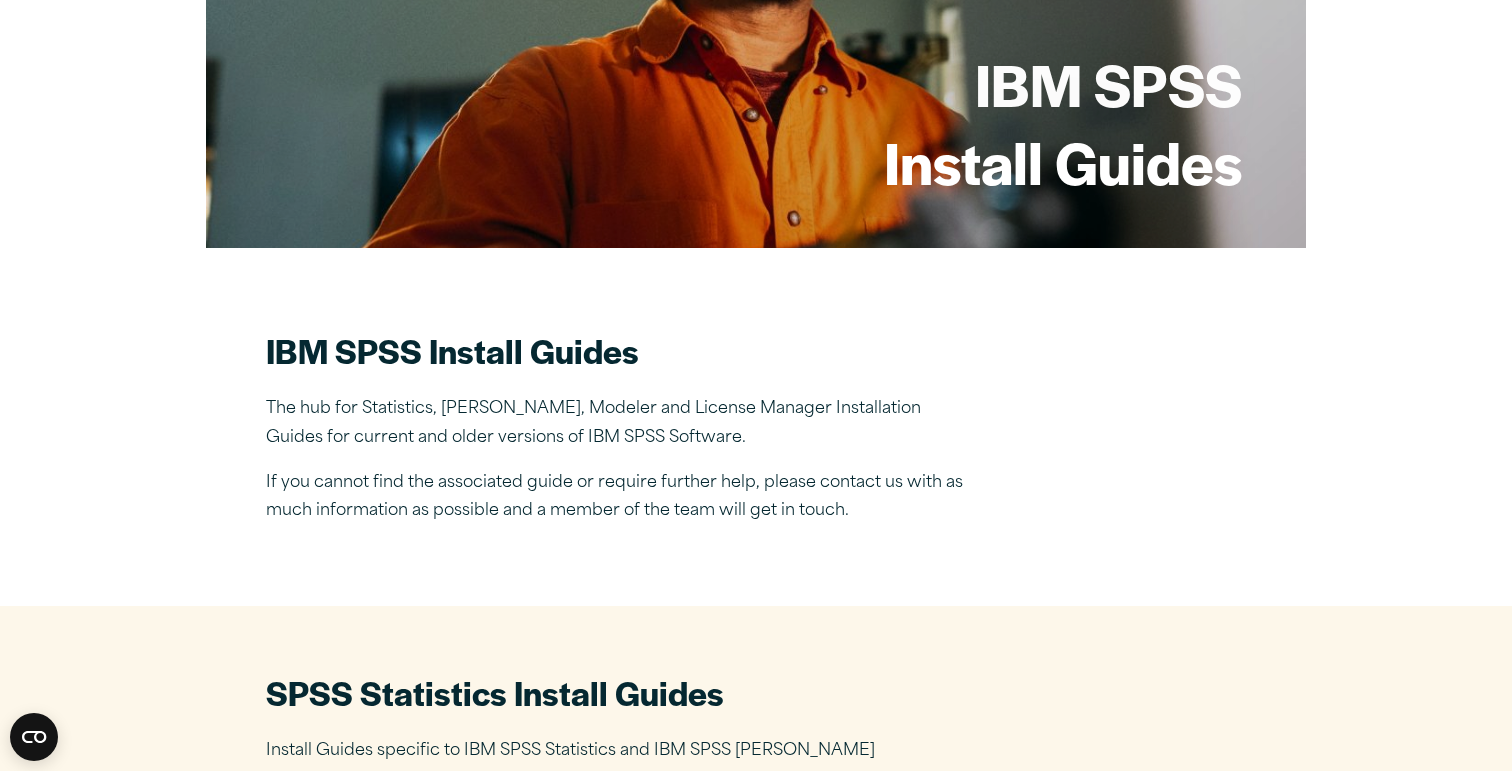 scroll, scrollTop: 304, scrollLeft: 0, axis: vertical 